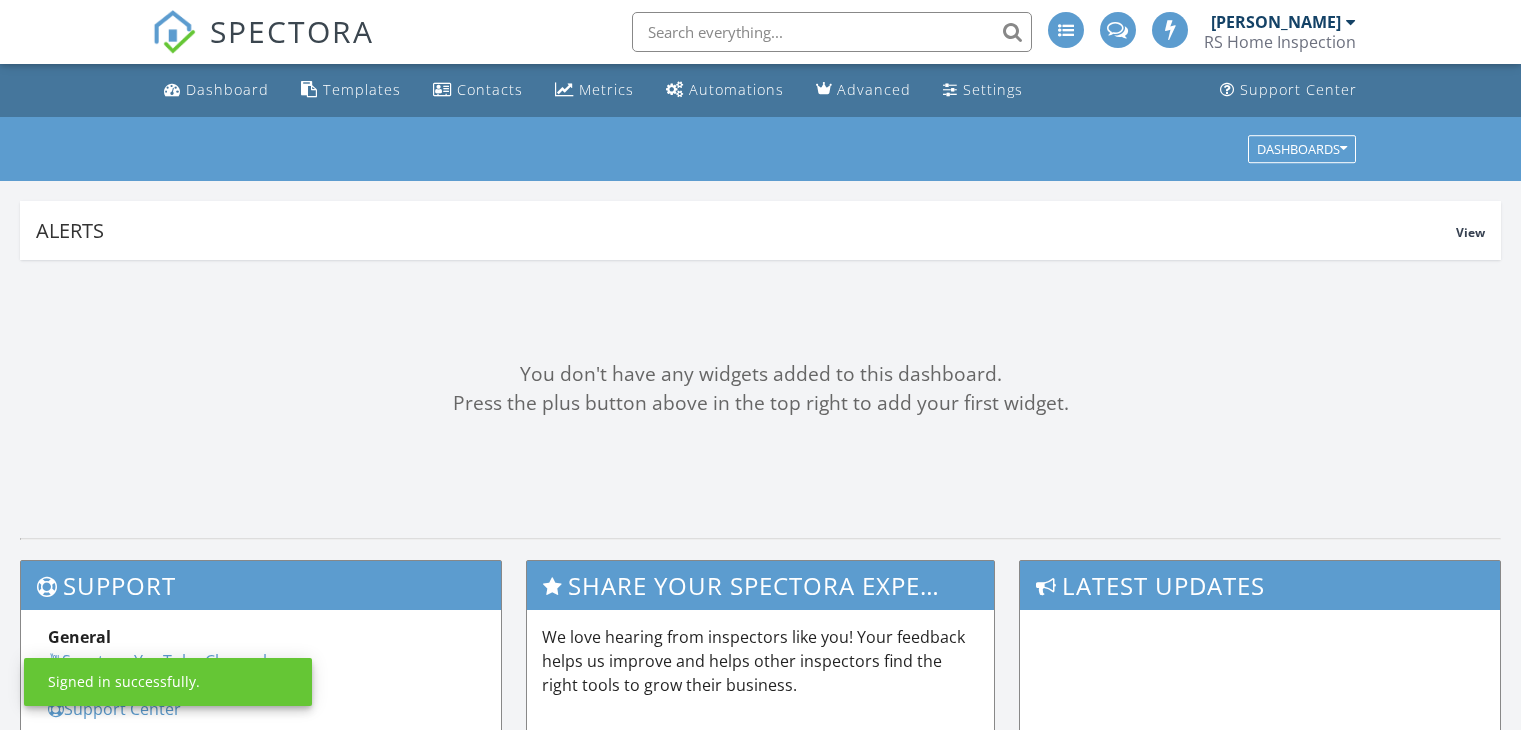 scroll, scrollTop: 0, scrollLeft: 0, axis: both 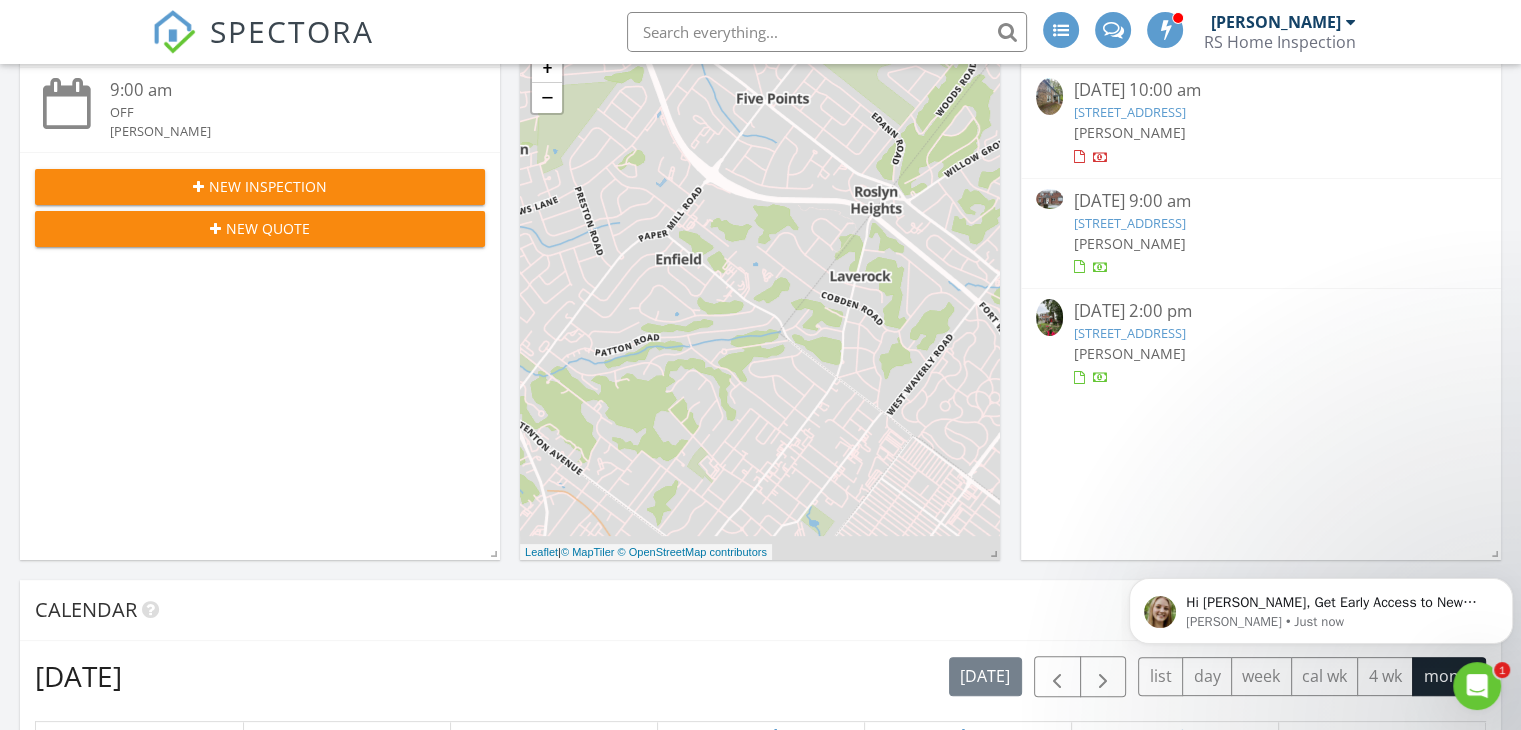 click on "576 Fairway Terrace, Philadelphia, PA 19128" at bounding box center [1129, 333] 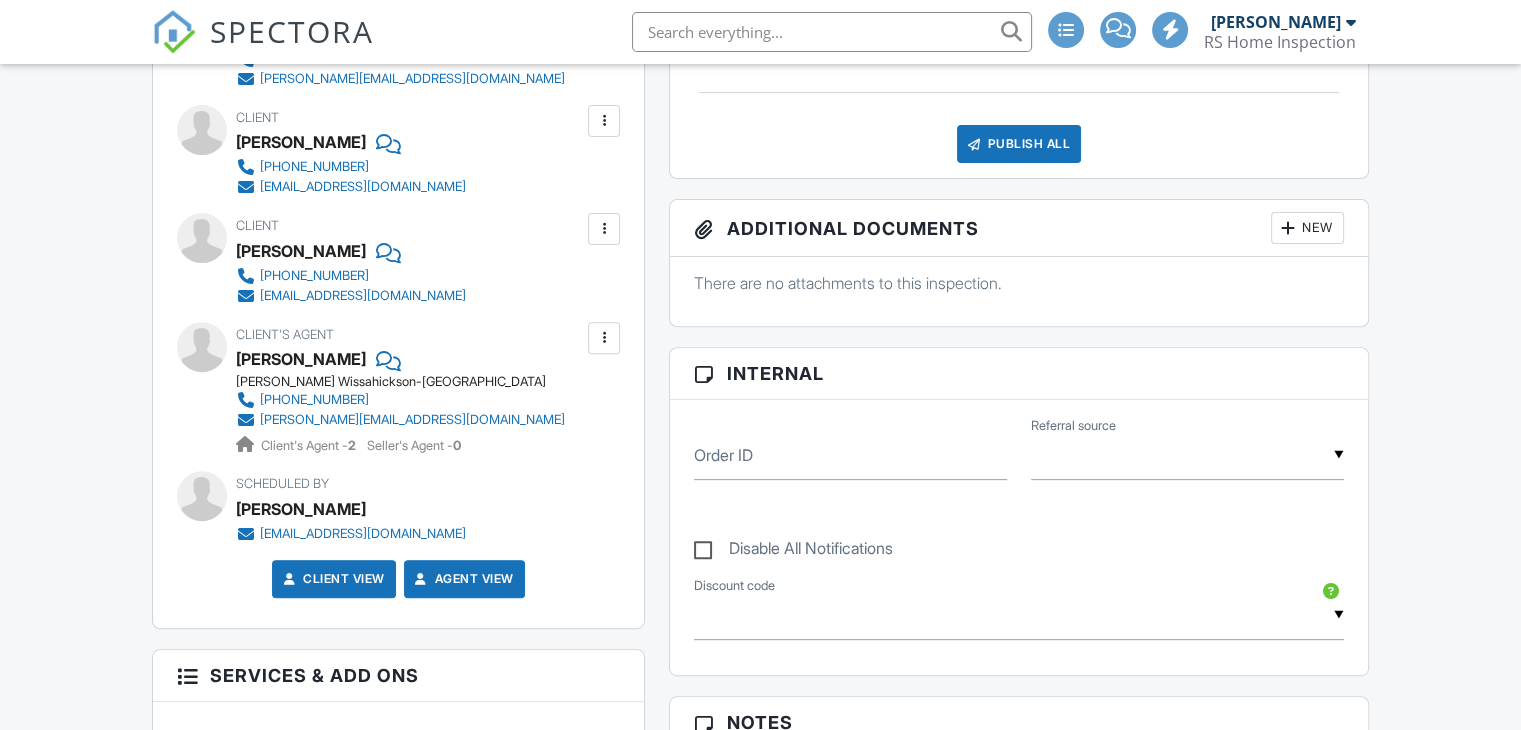 scroll, scrollTop: 700, scrollLeft: 0, axis: vertical 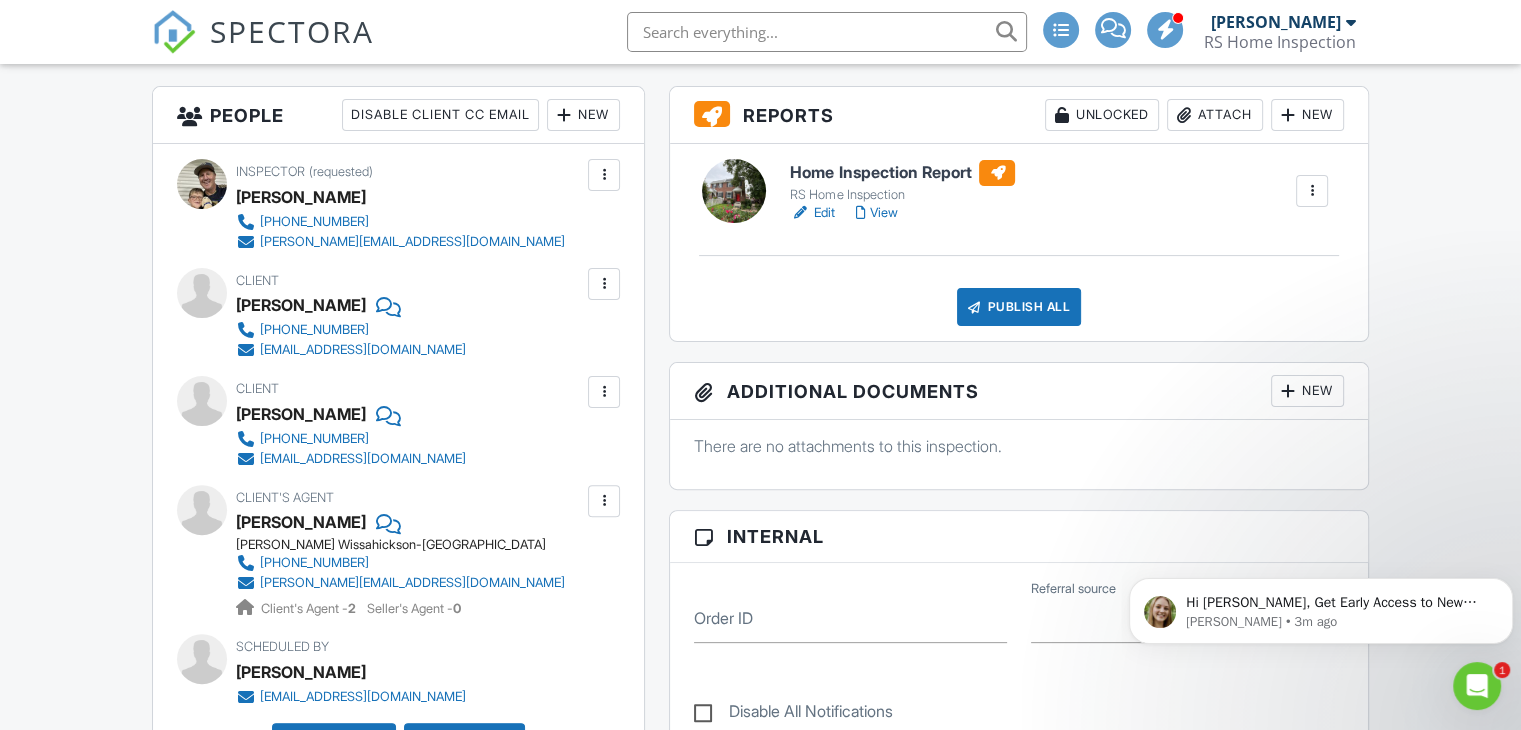 click on "New" at bounding box center (1307, 391) 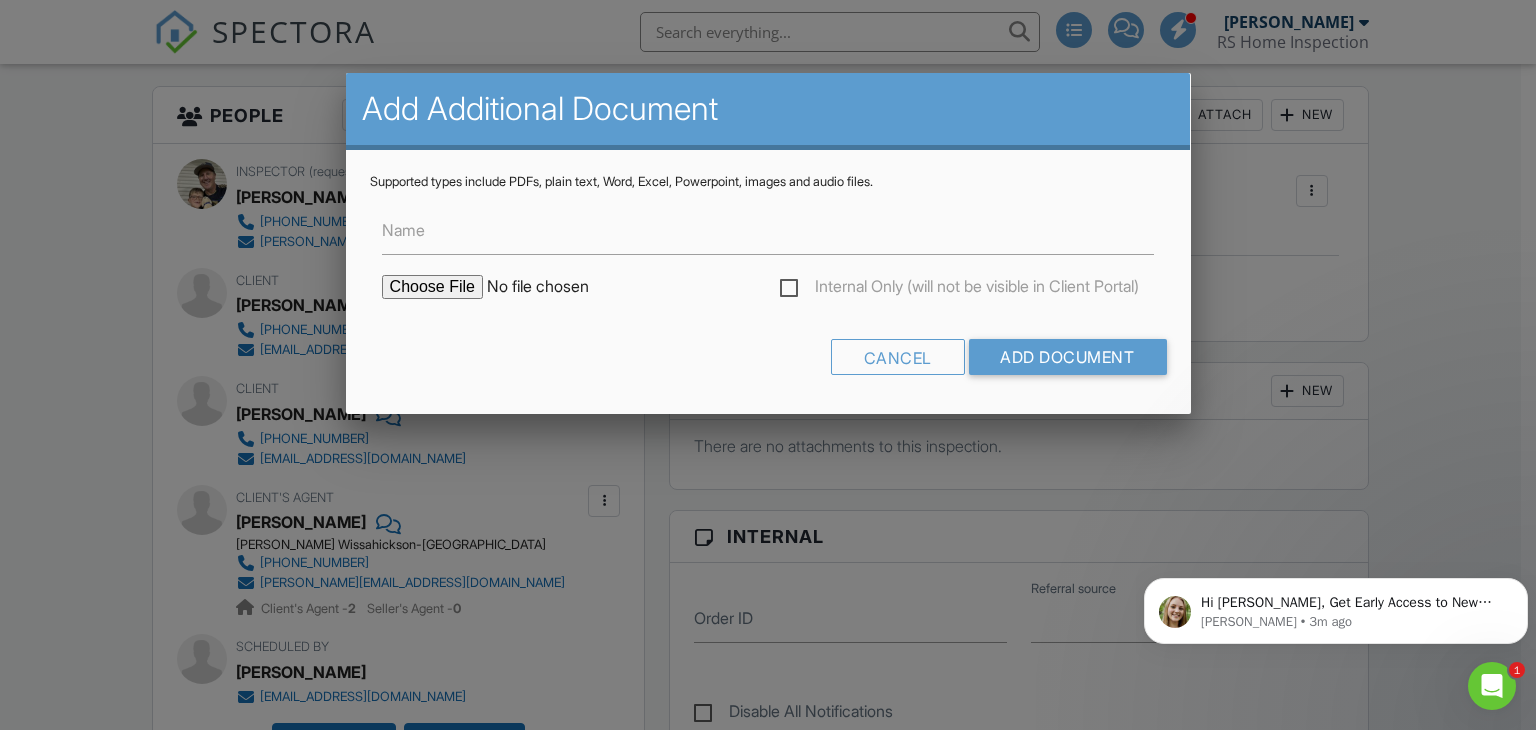click at bounding box center (552, 287) 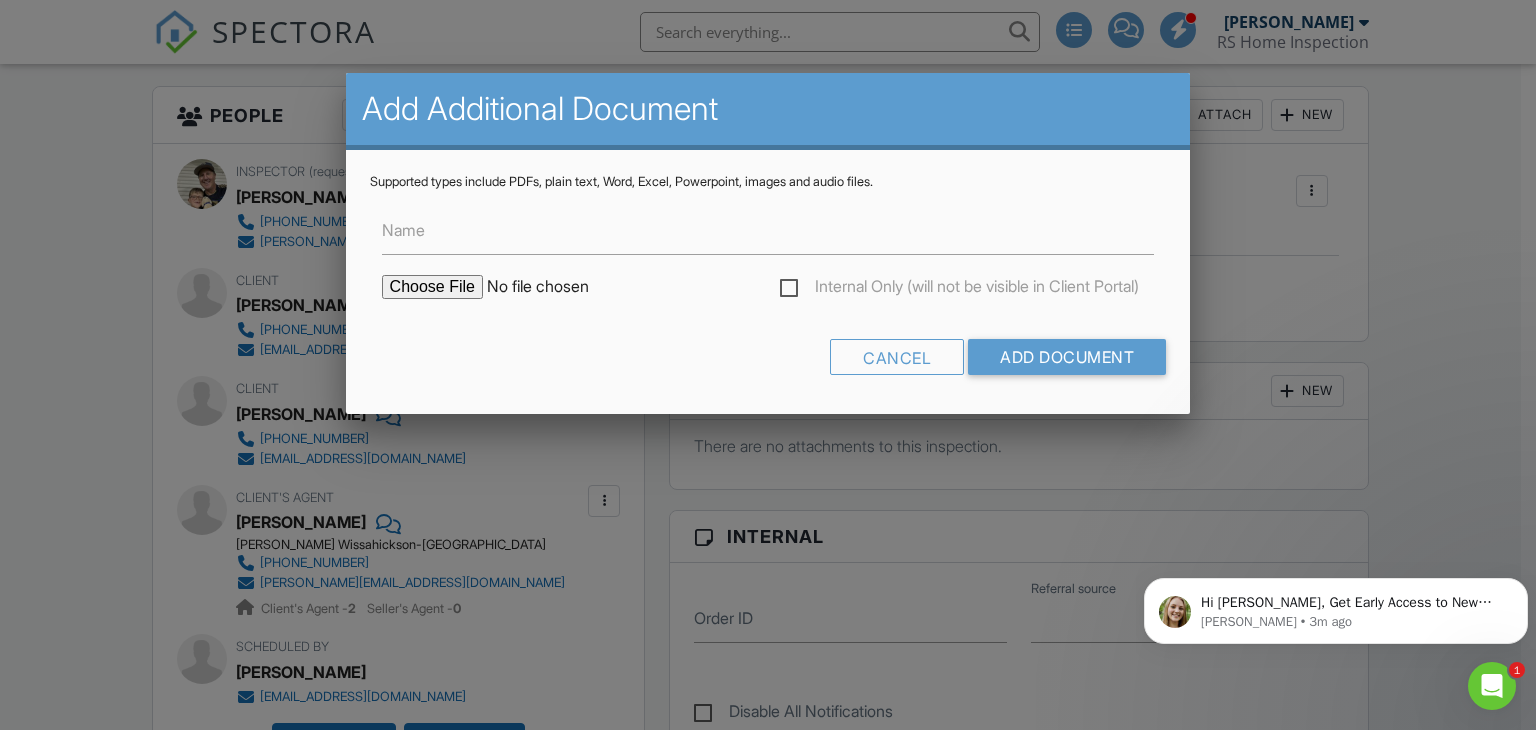 type on "C:\fakepath\Termite Report 576 Fairway Terr.pdf" 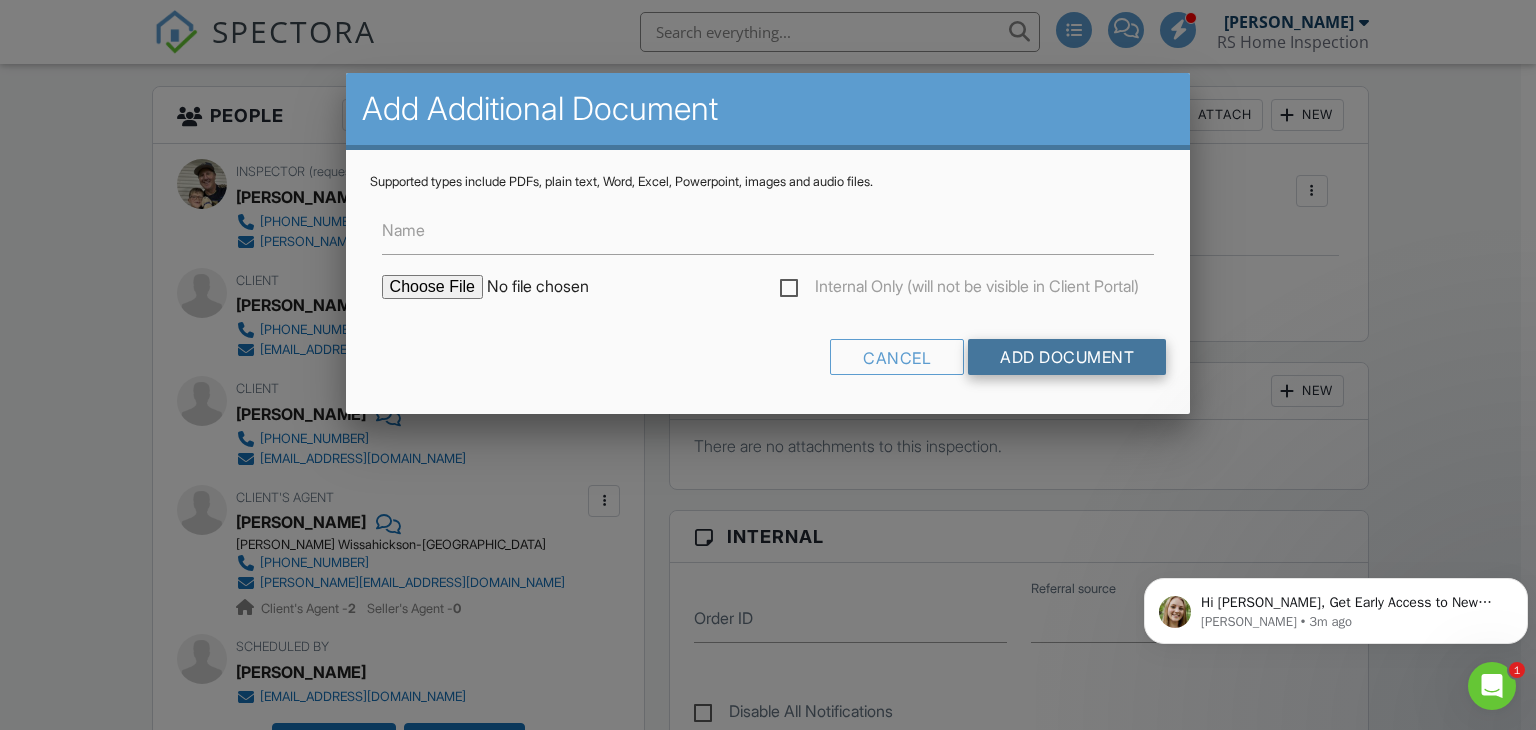 click on "Add Document" at bounding box center [1067, 357] 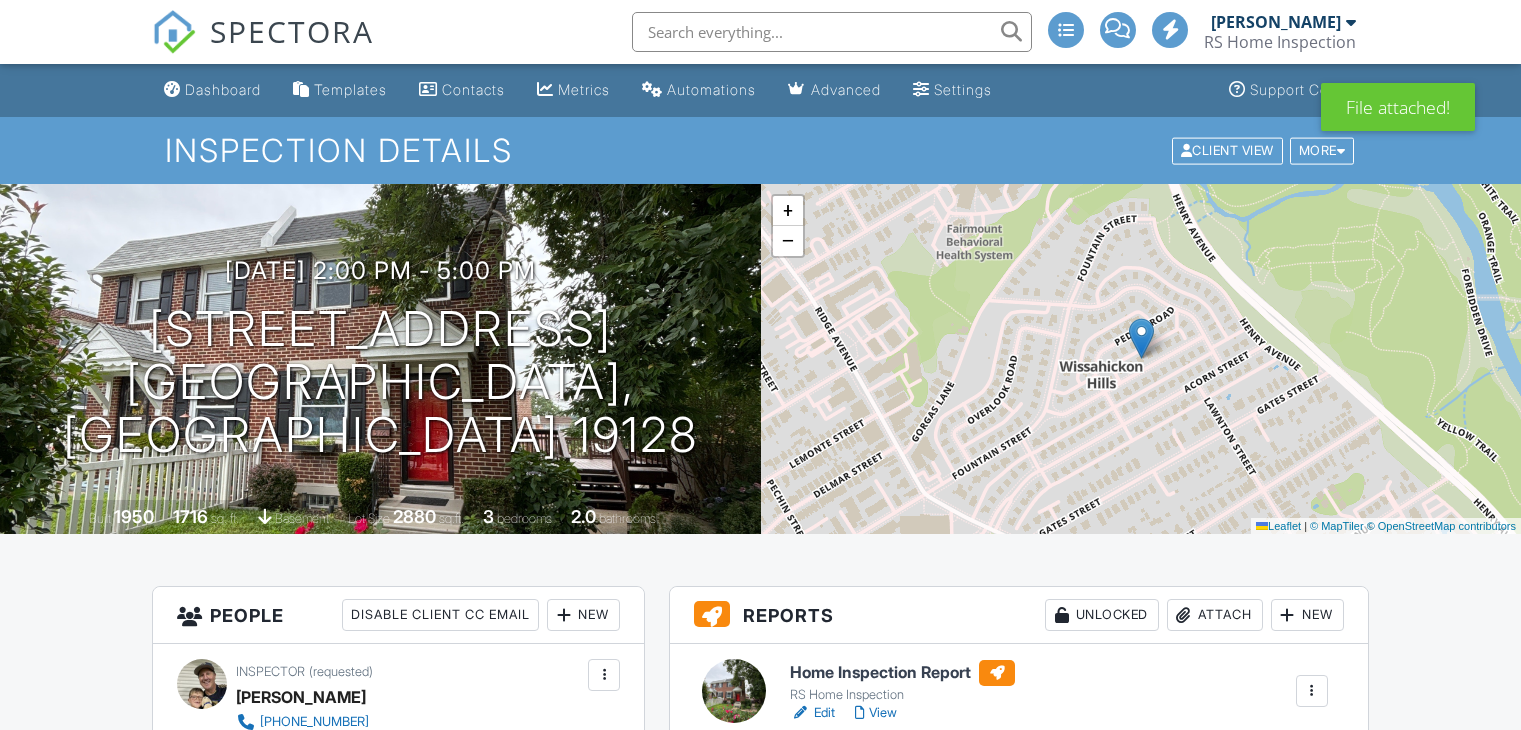 scroll, scrollTop: 0, scrollLeft: 0, axis: both 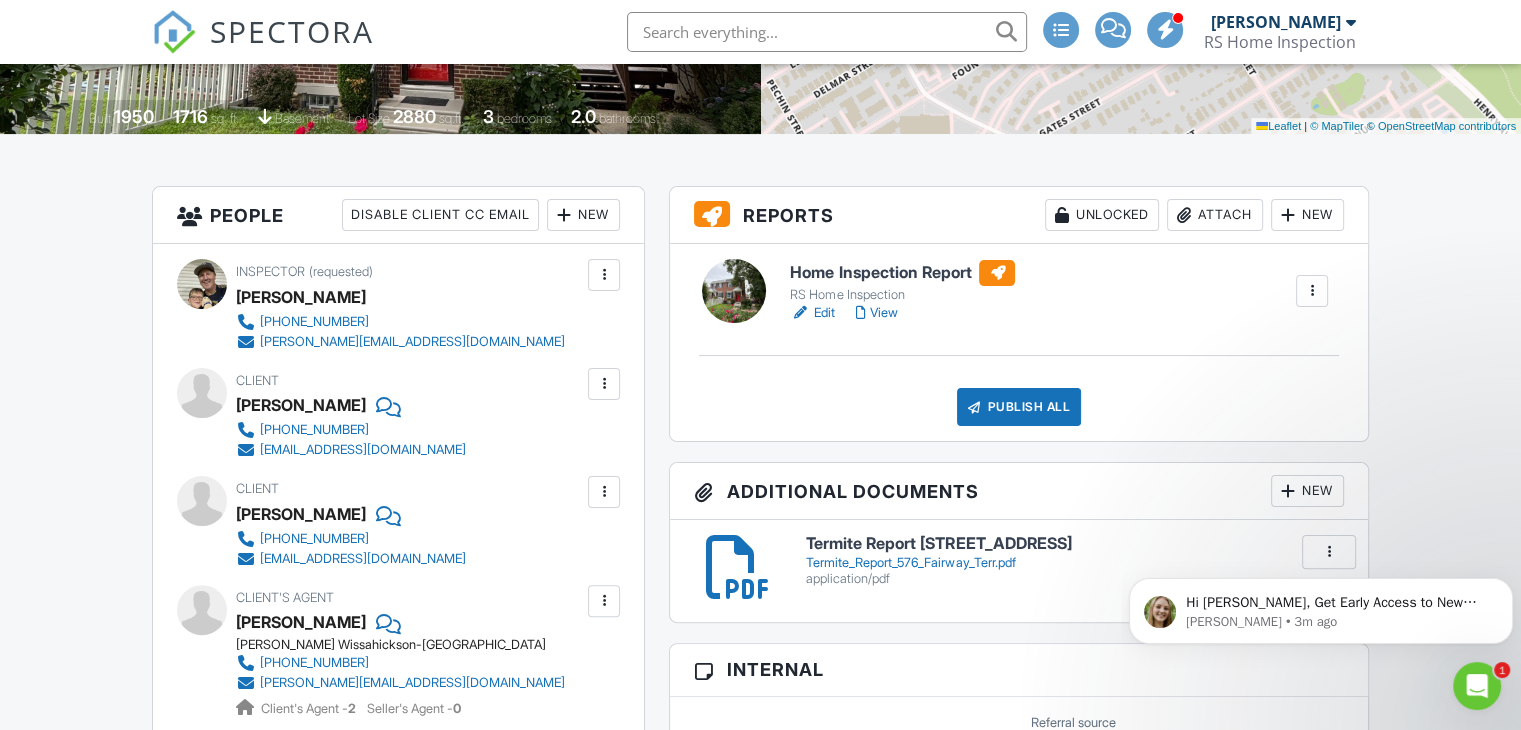 click on "Edit" at bounding box center [812, 313] 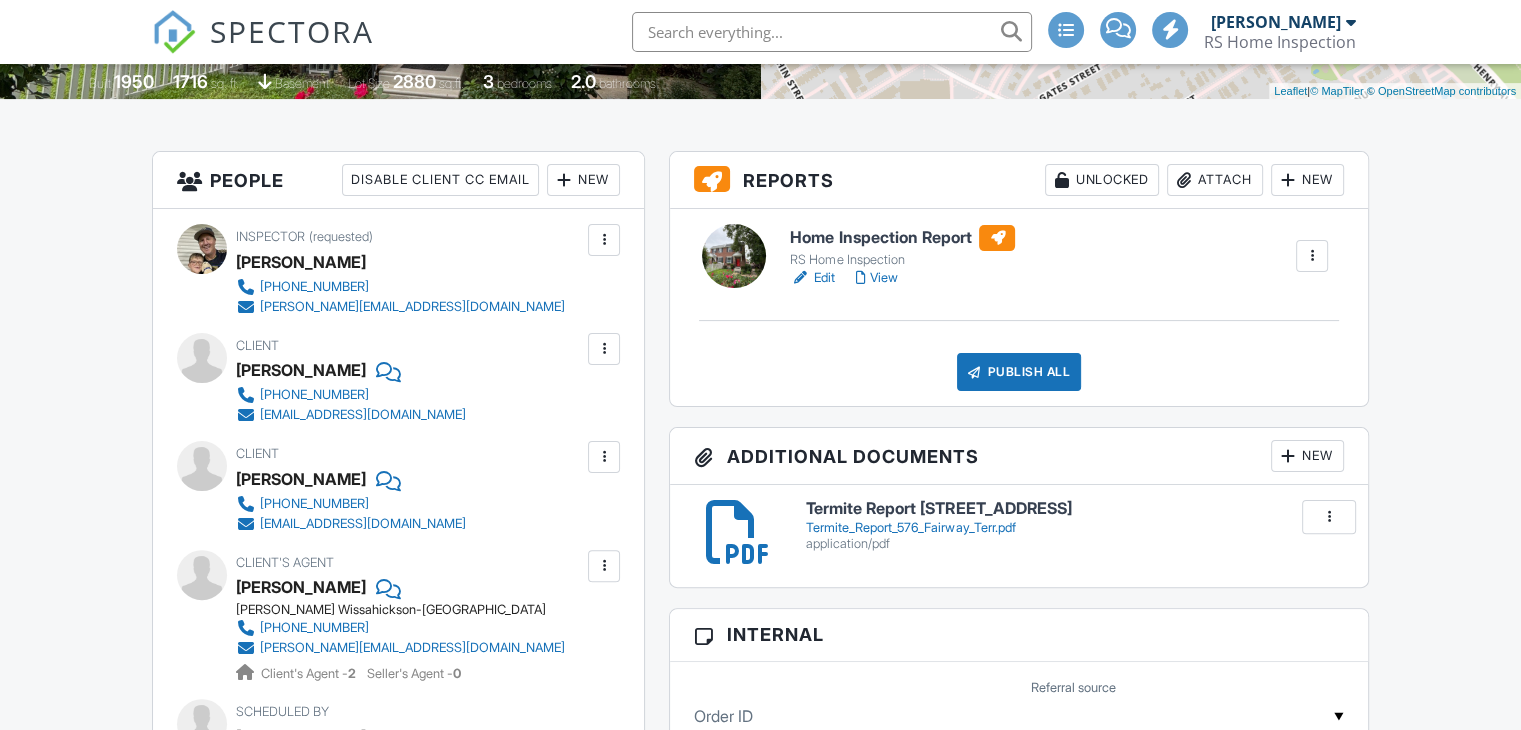 scroll, scrollTop: 500, scrollLeft: 0, axis: vertical 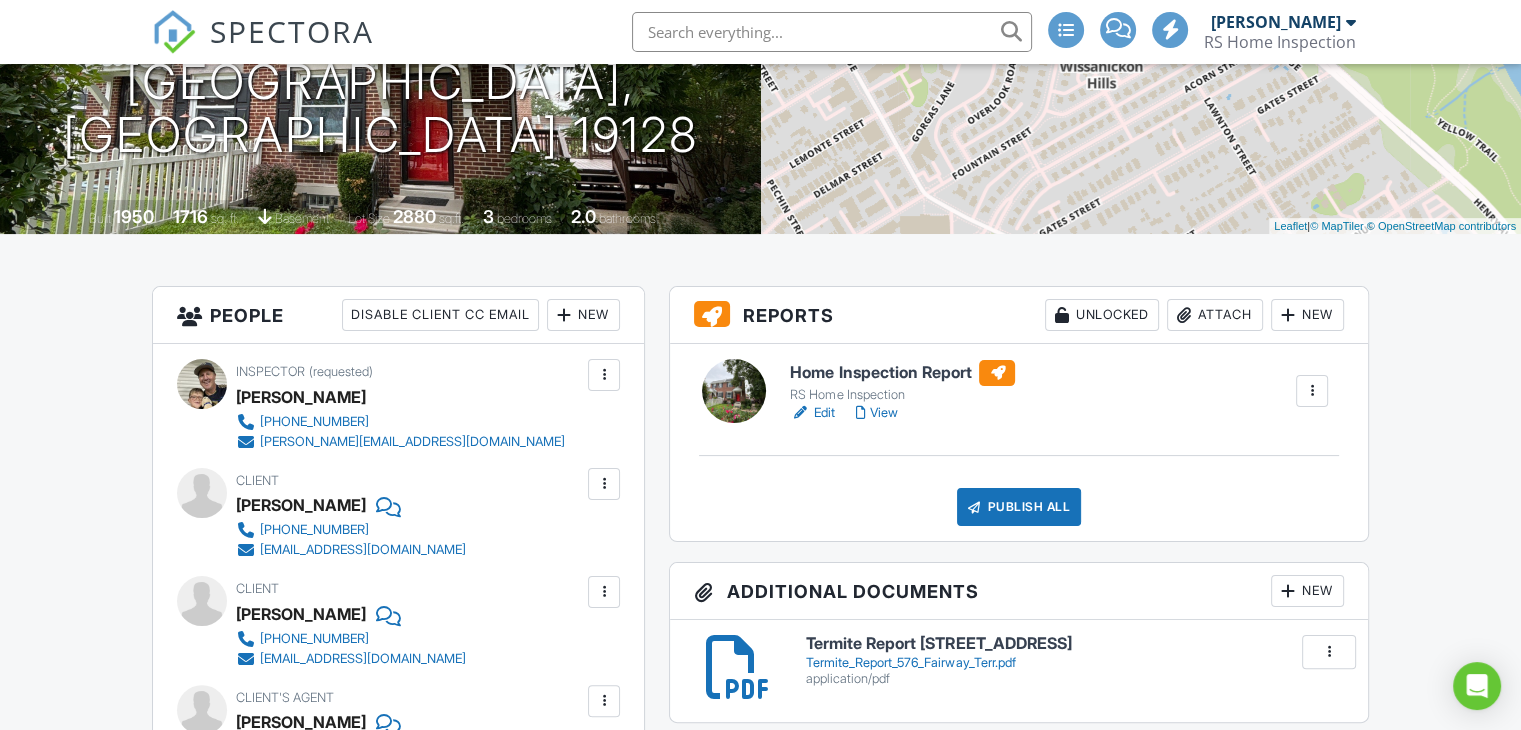 click on "Publish All" at bounding box center (1019, 507) 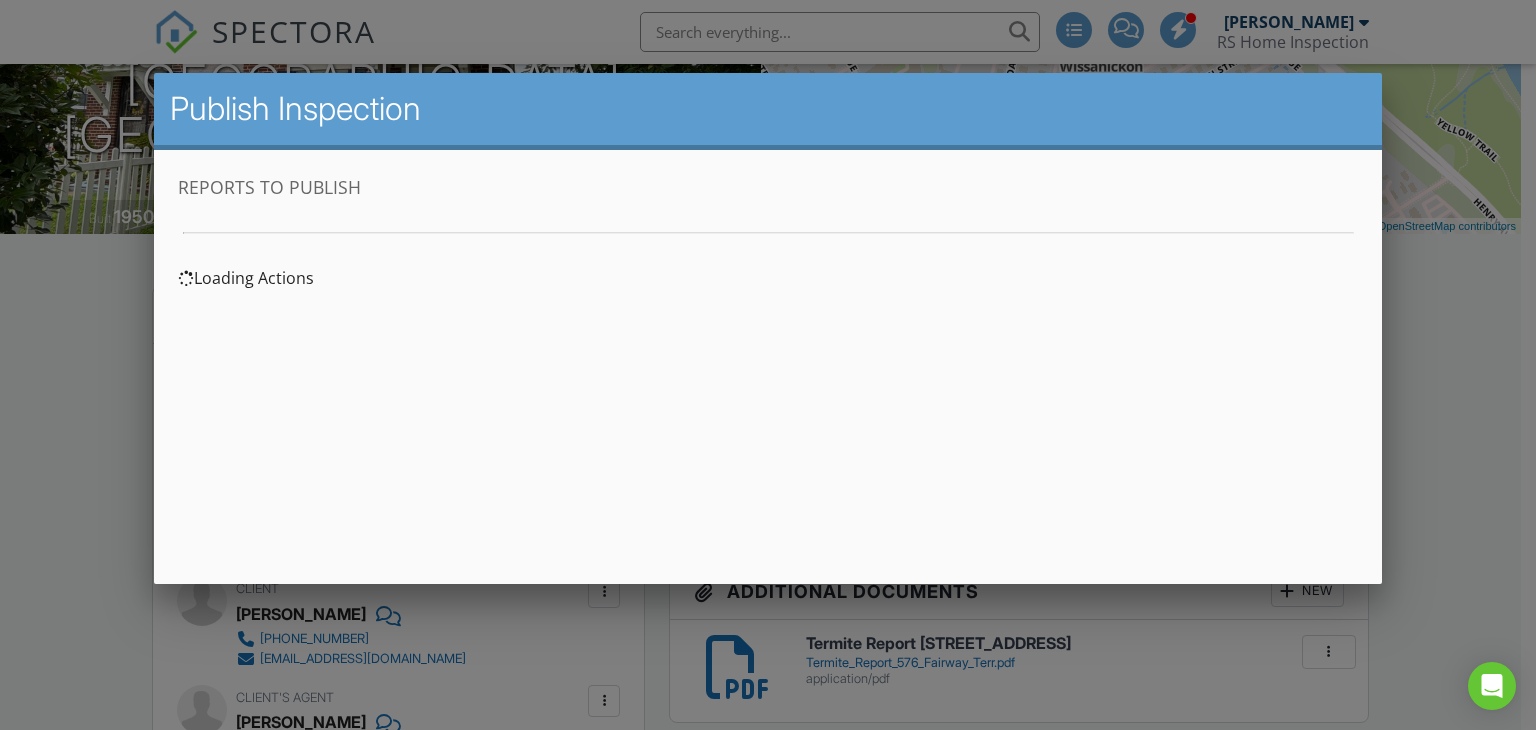 scroll, scrollTop: 0, scrollLeft: 0, axis: both 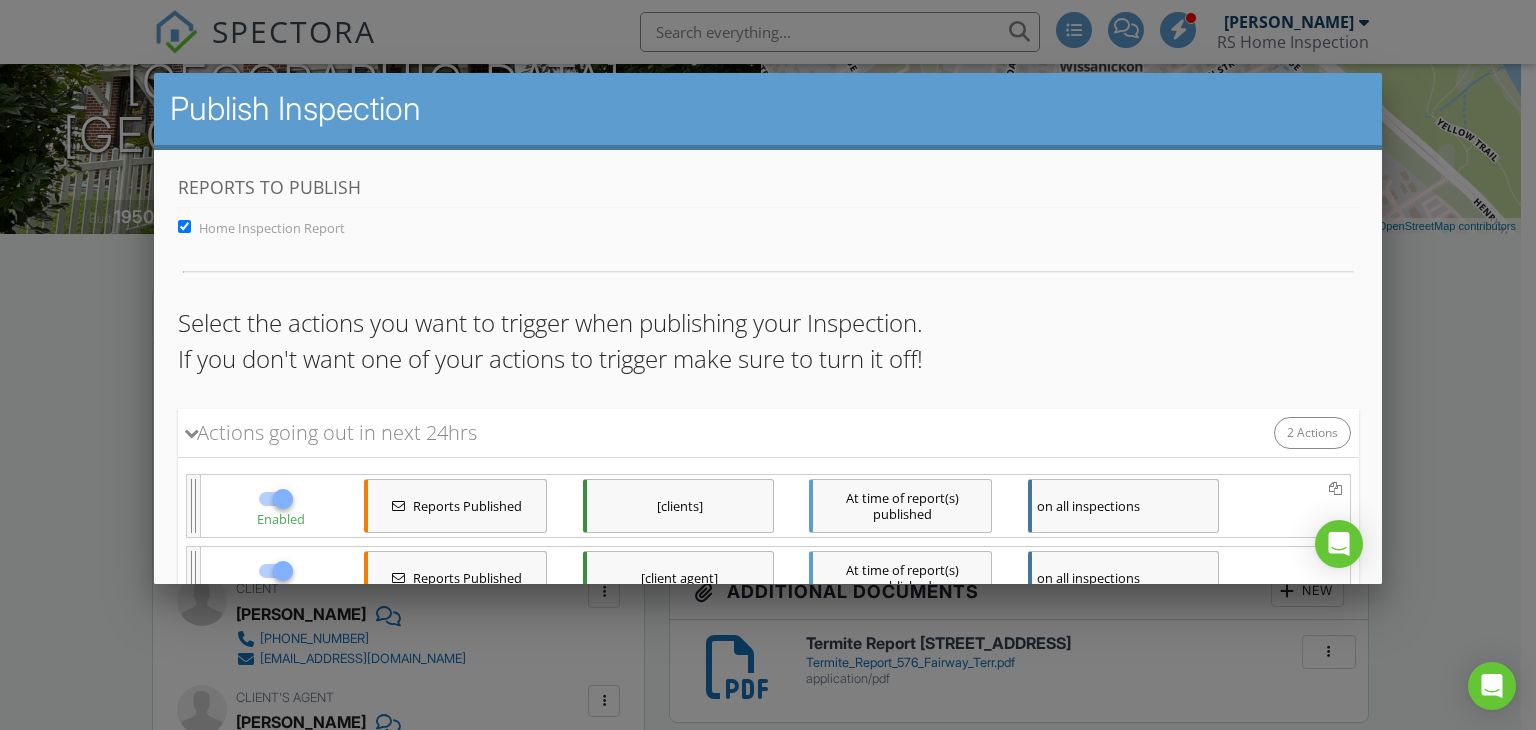 click on "[clients]" at bounding box center [677, 506] 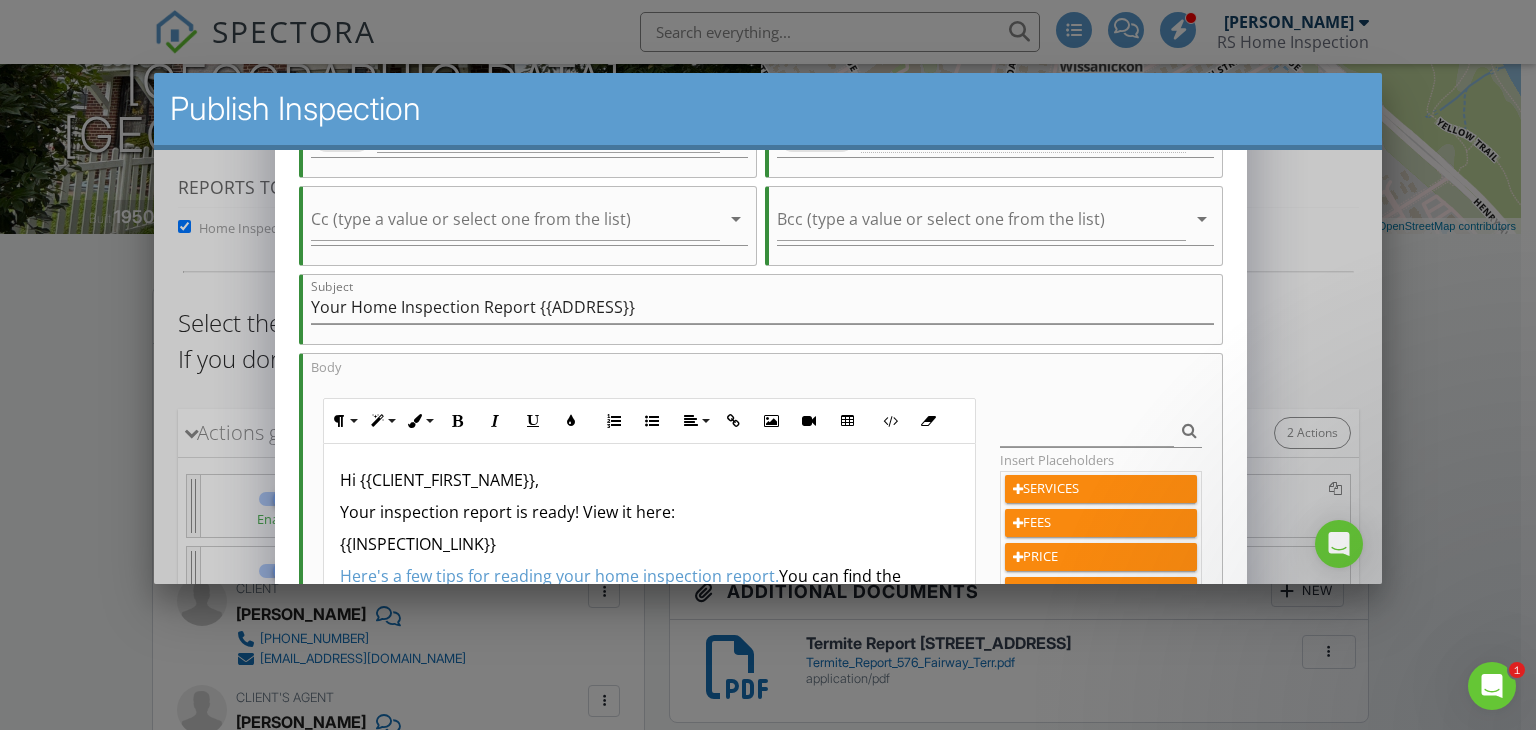 scroll, scrollTop: 300, scrollLeft: 0, axis: vertical 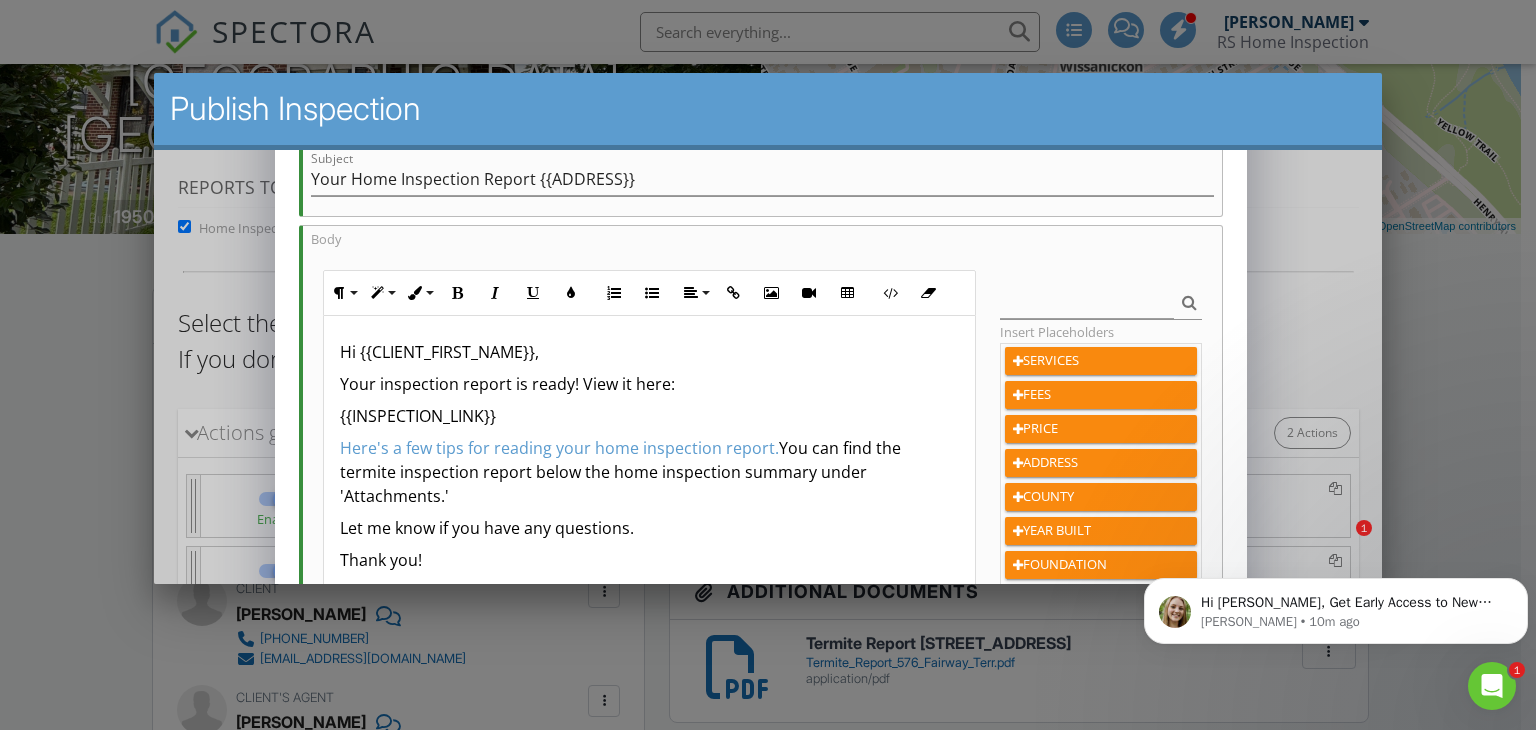 click on "Here's a few tips for reading your home inspection report.  You can find the termite inspection report below the home inspection summary under 'Attachments.'" at bounding box center [648, 472] 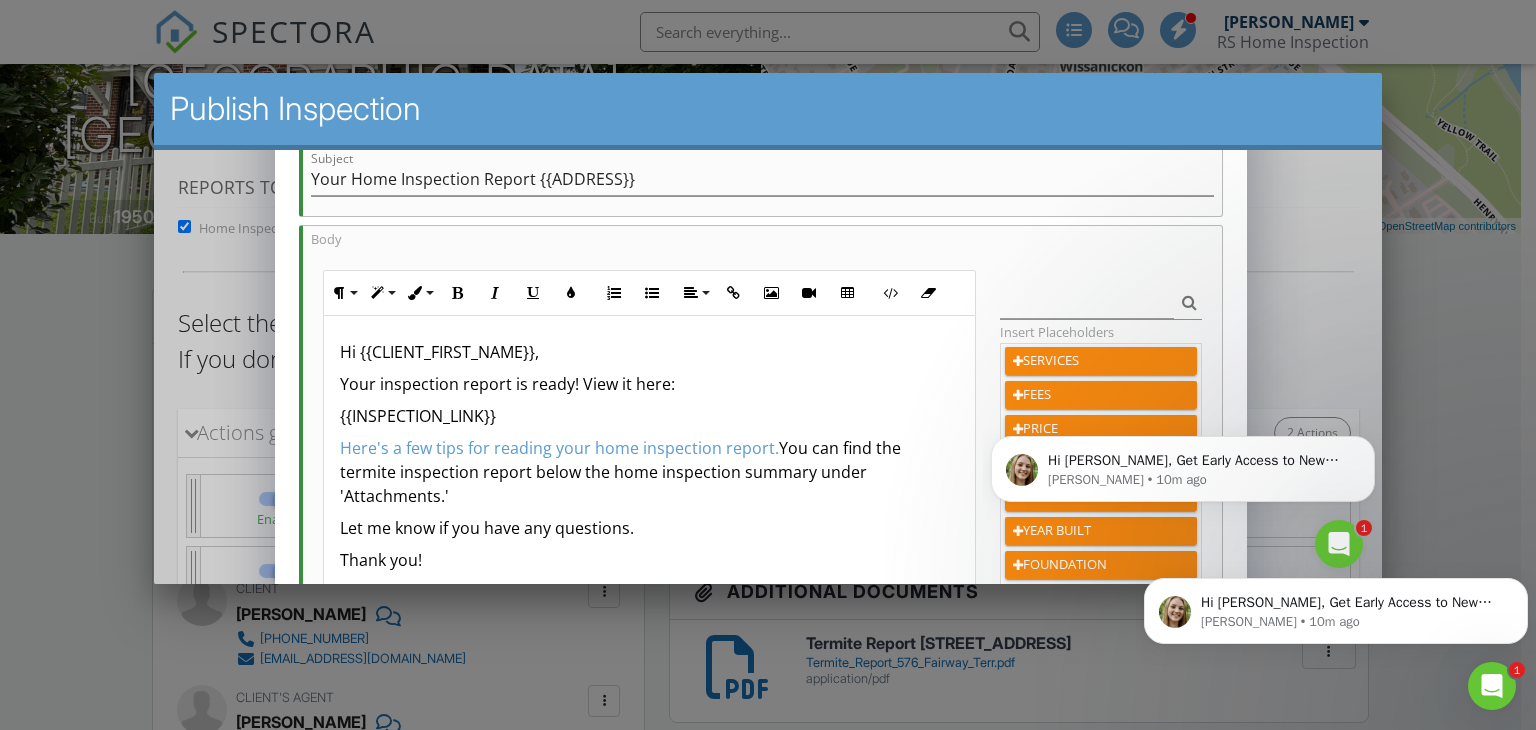 scroll, scrollTop: 0, scrollLeft: 0, axis: both 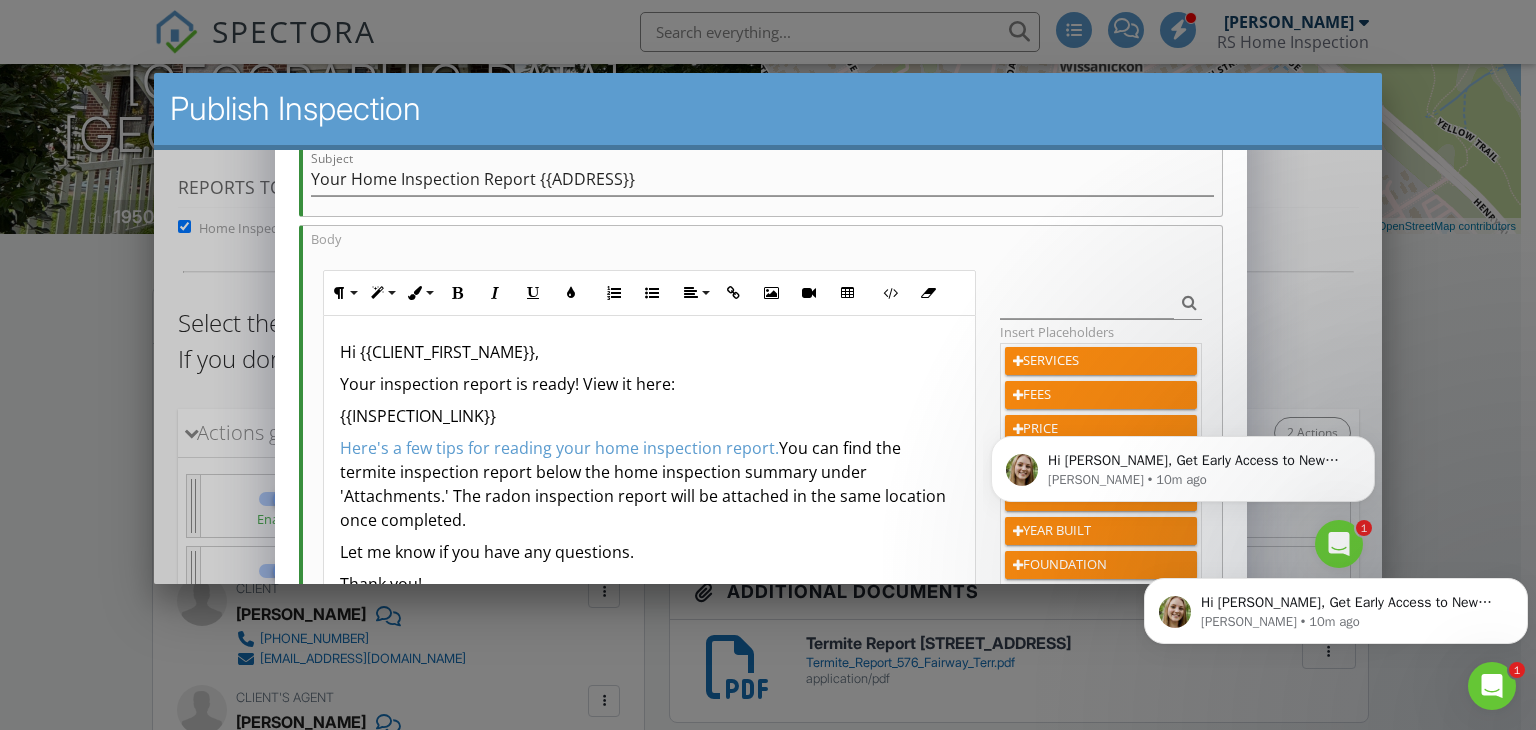 drag, startPoint x: 515, startPoint y: 520, endPoint x: 473, endPoint y: 498, distance: 47.41308 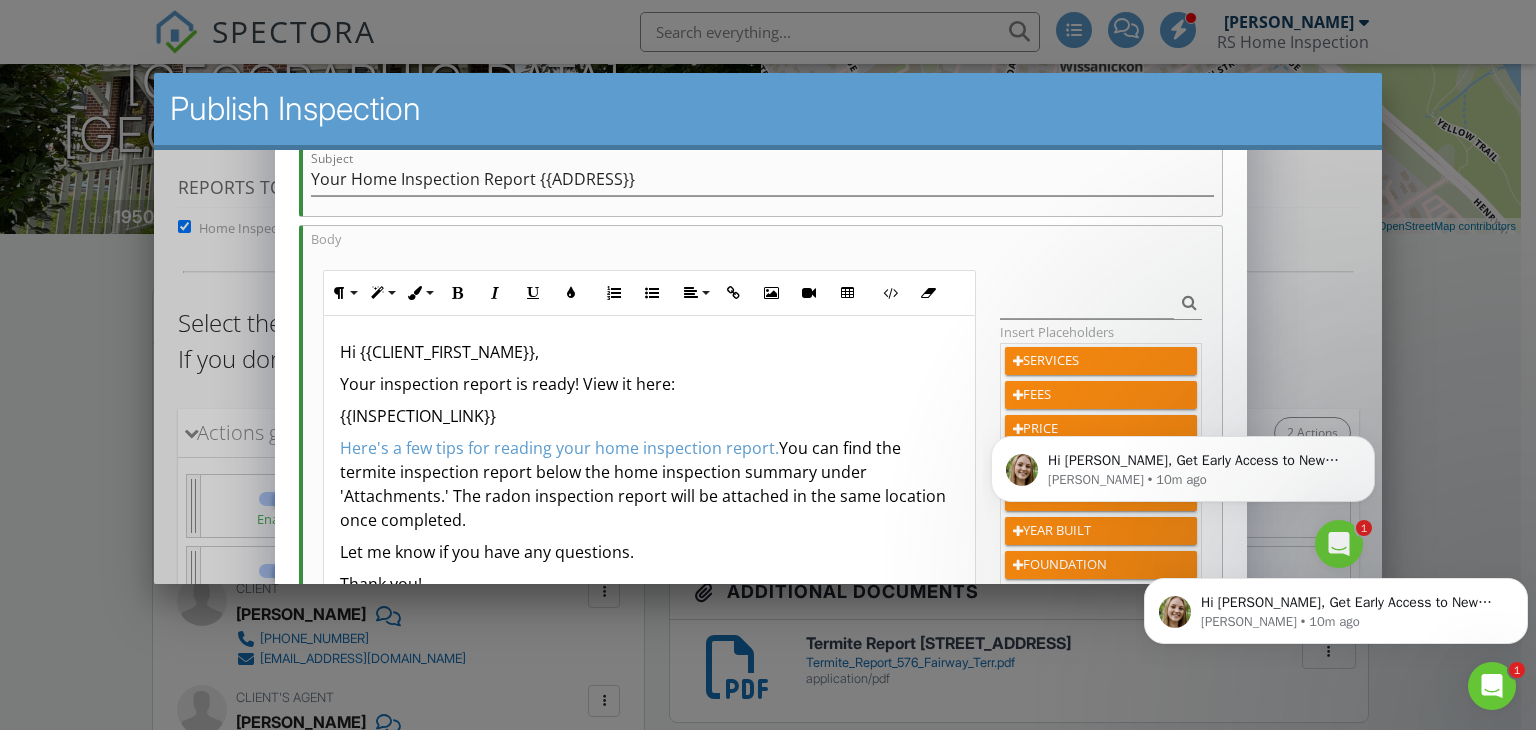 click on "Here's a few tips for reading your home inspection report.  You can find the termite inspection report below the home inspection summary under 'Attachments.' The radon inspection report will be attached in the same location once completed." at bounding box center [648, 484] 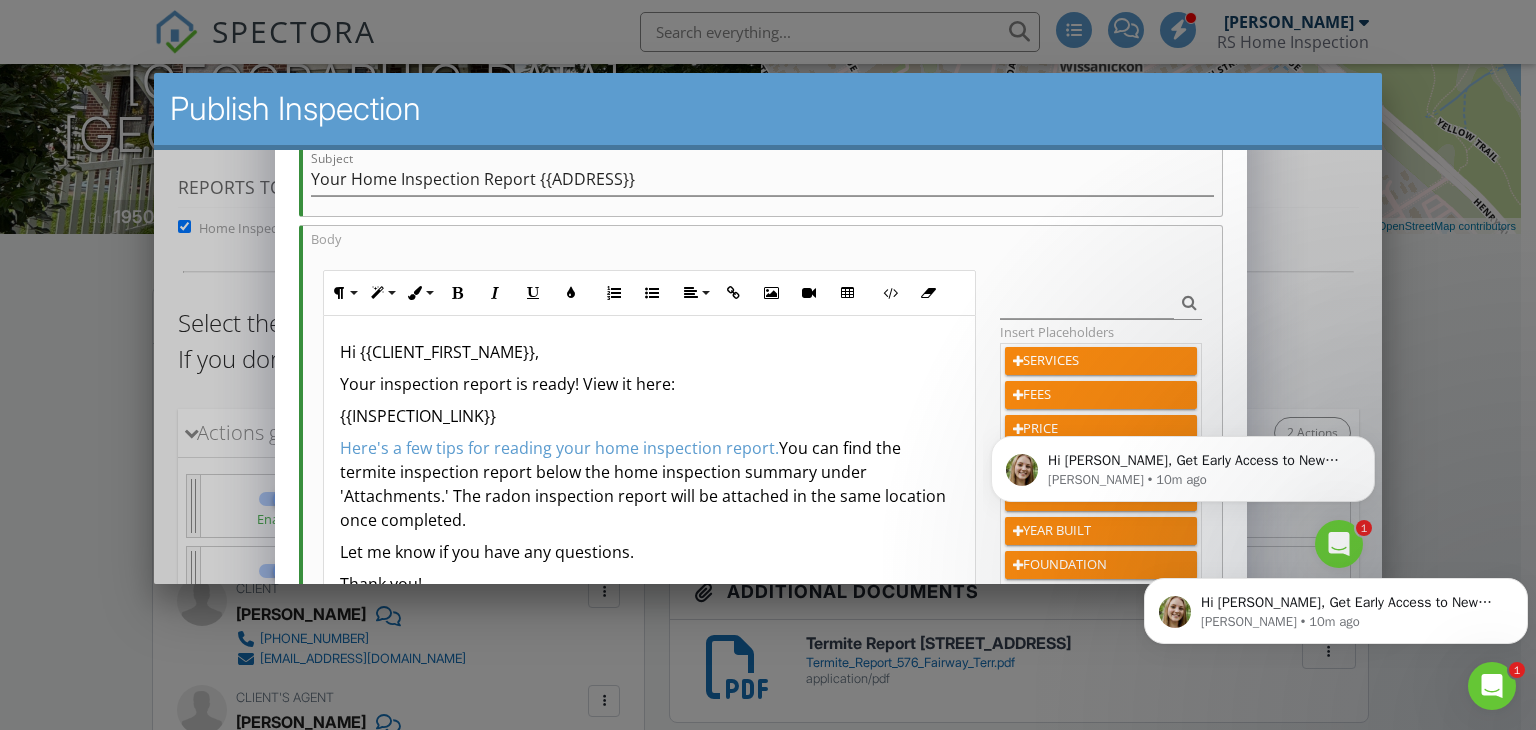 copy on "The radon inspection report will be attached in the same location once completed." 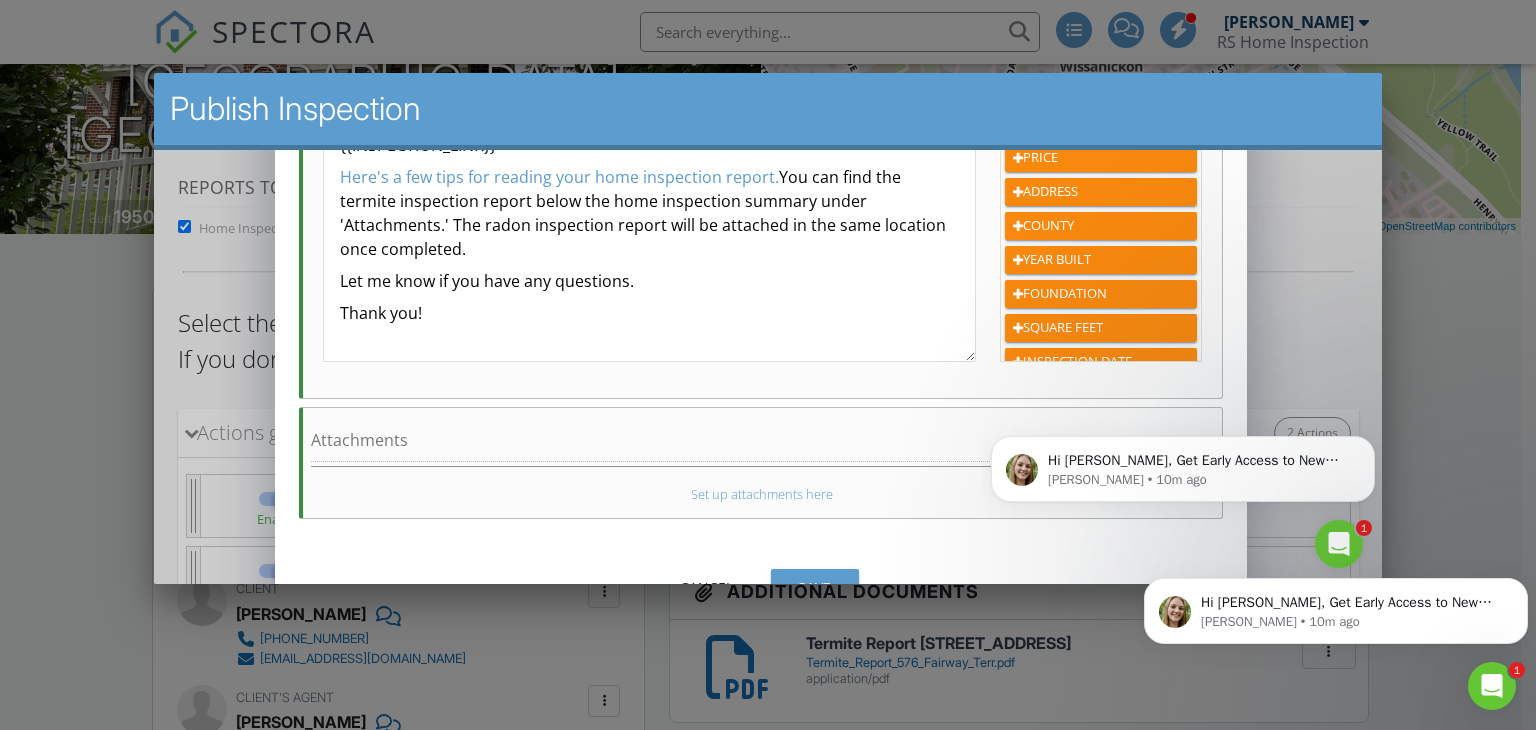 scroll, scrollTop: 600, scrollLeft: 0, axis: vertical 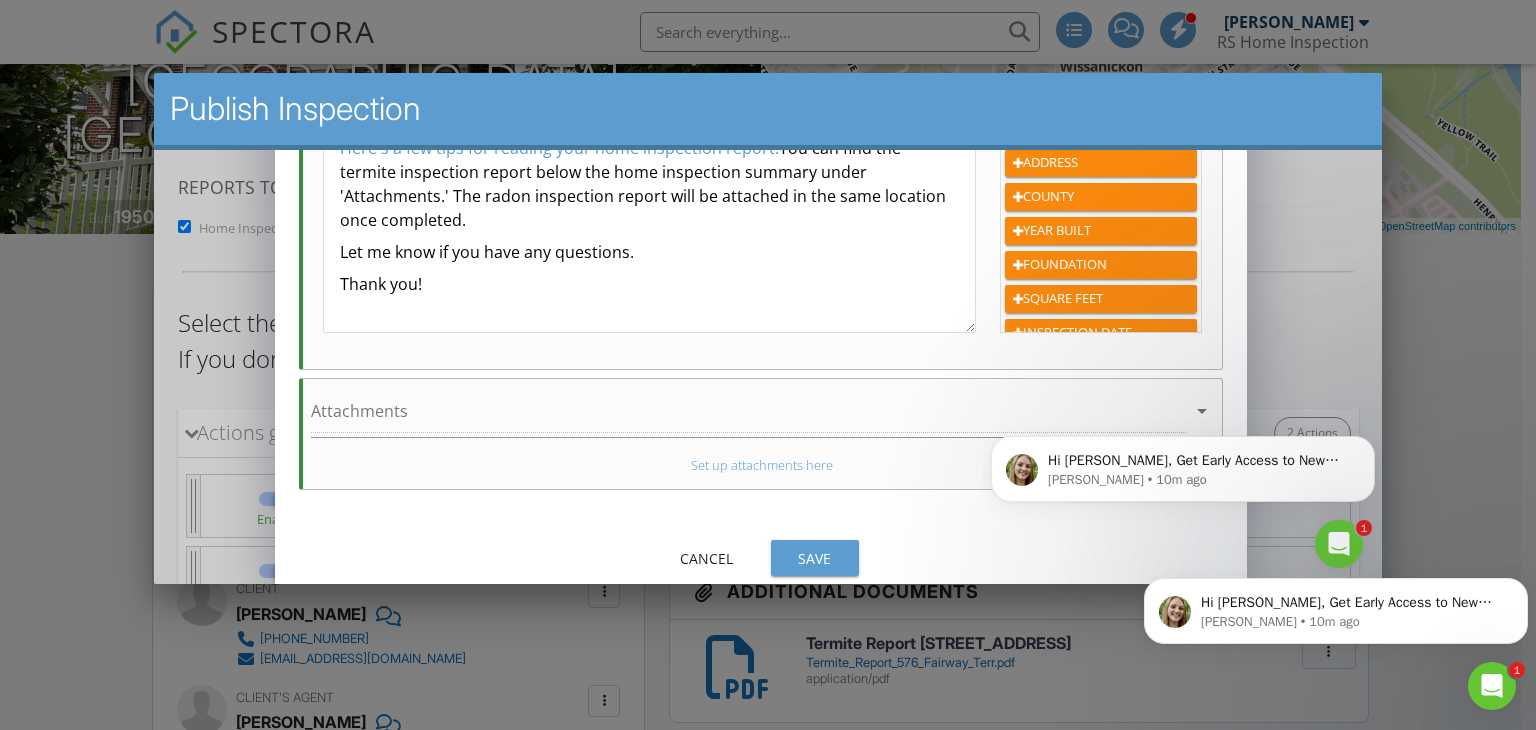 click on "Save" at bounding box center (814, 558) 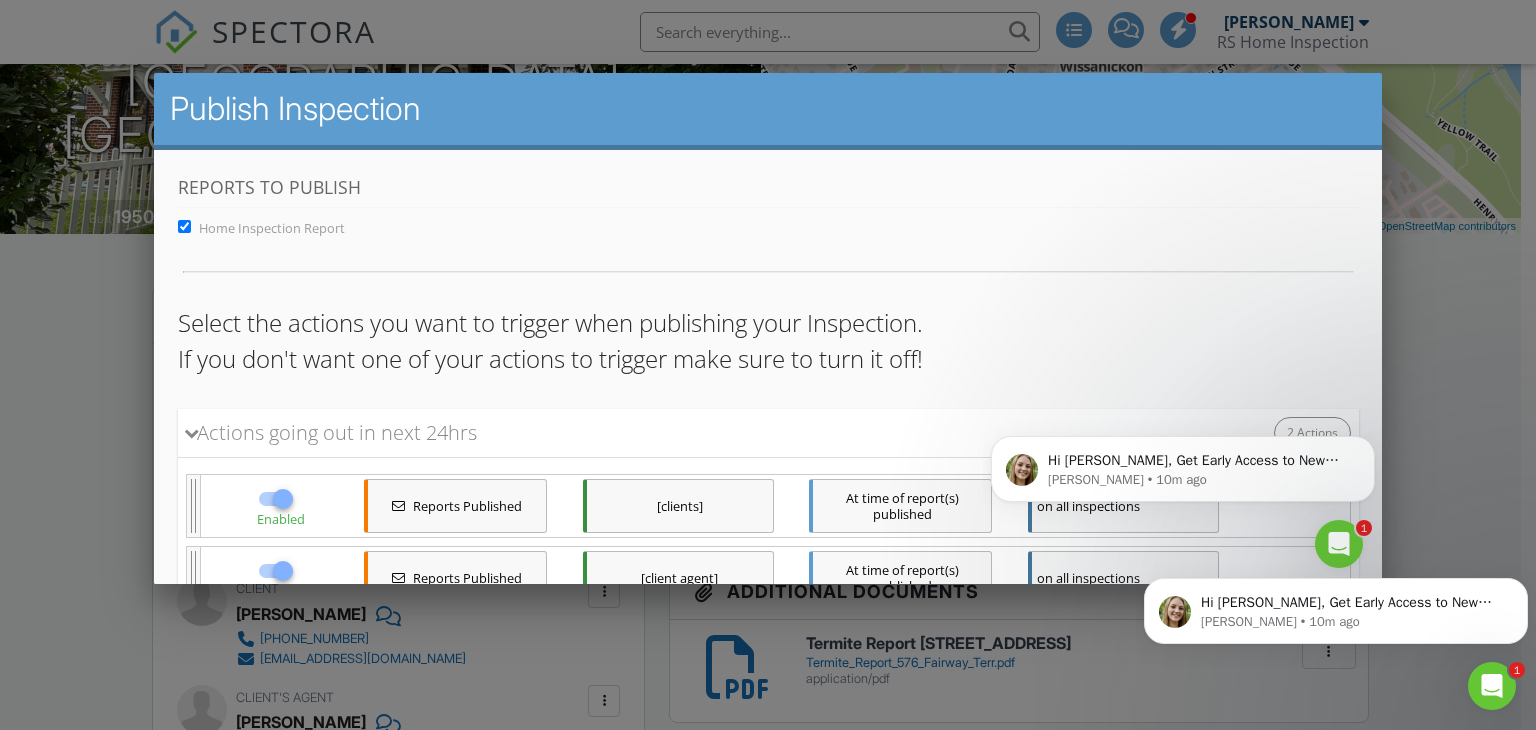 click on "[client agent]" at bounding box center (677, 578) 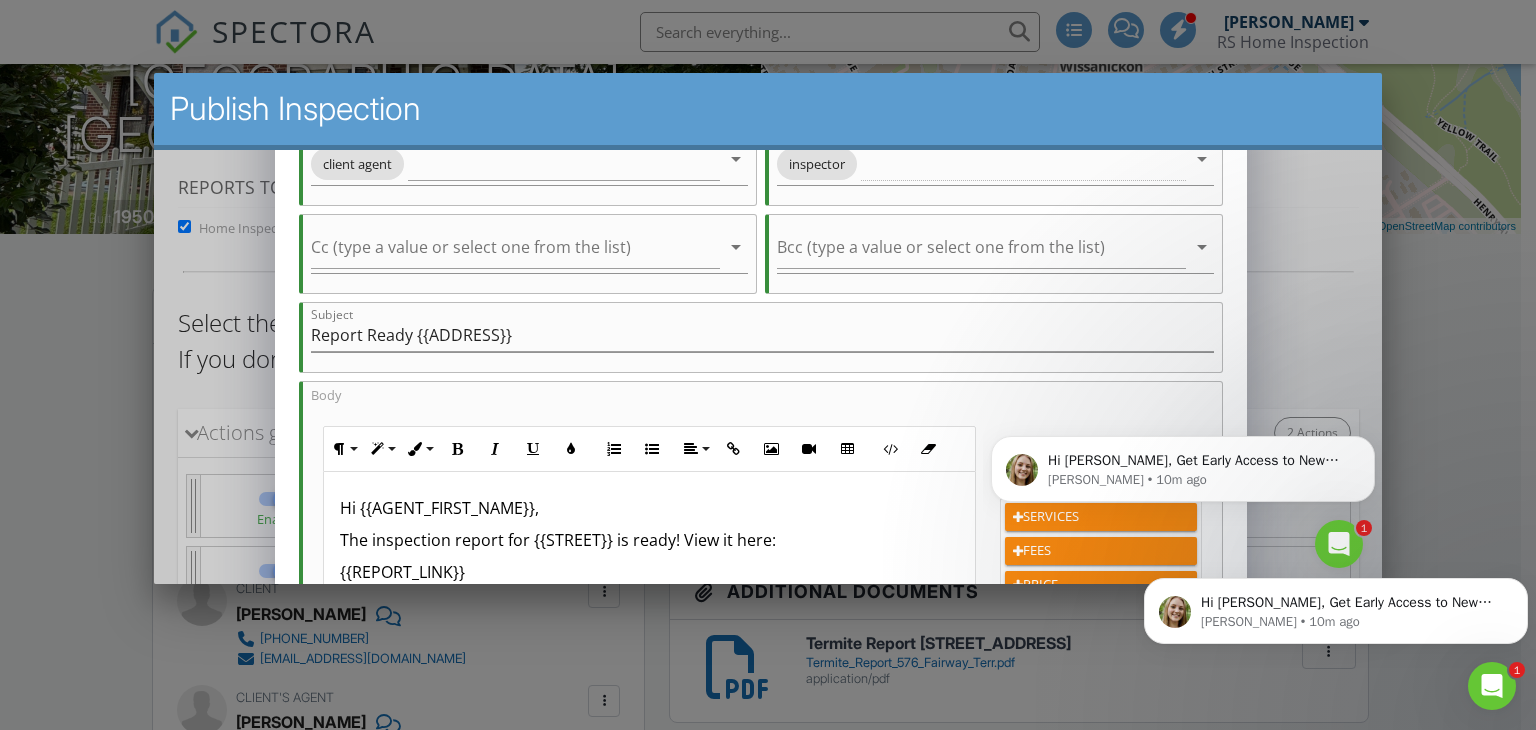 scroll, scrollTop: 300, scrollLeft: 0, axis: vertical 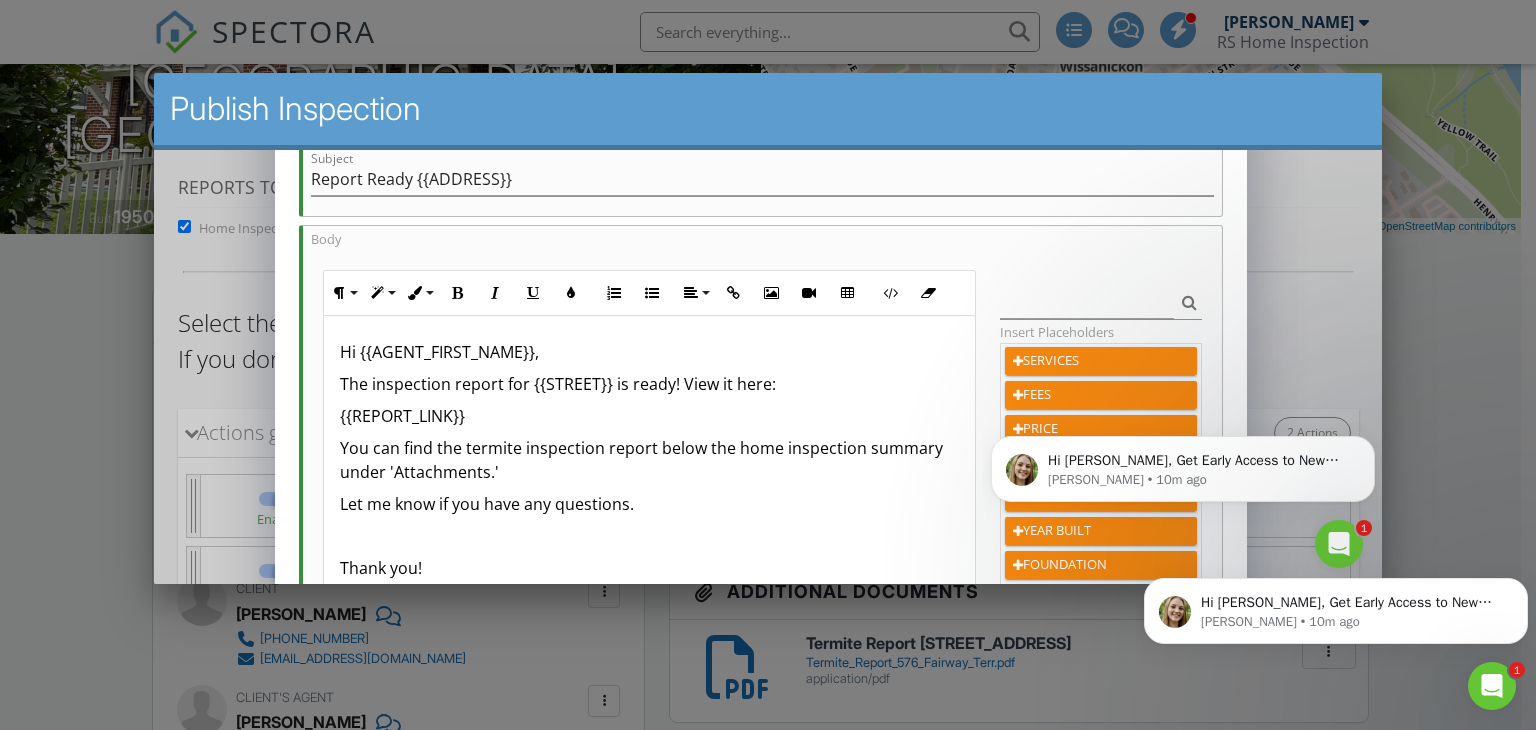 click on "You can find the termite inspection report below the home inspection summary under 'Attachments.'" at bounding box center (648, 460) 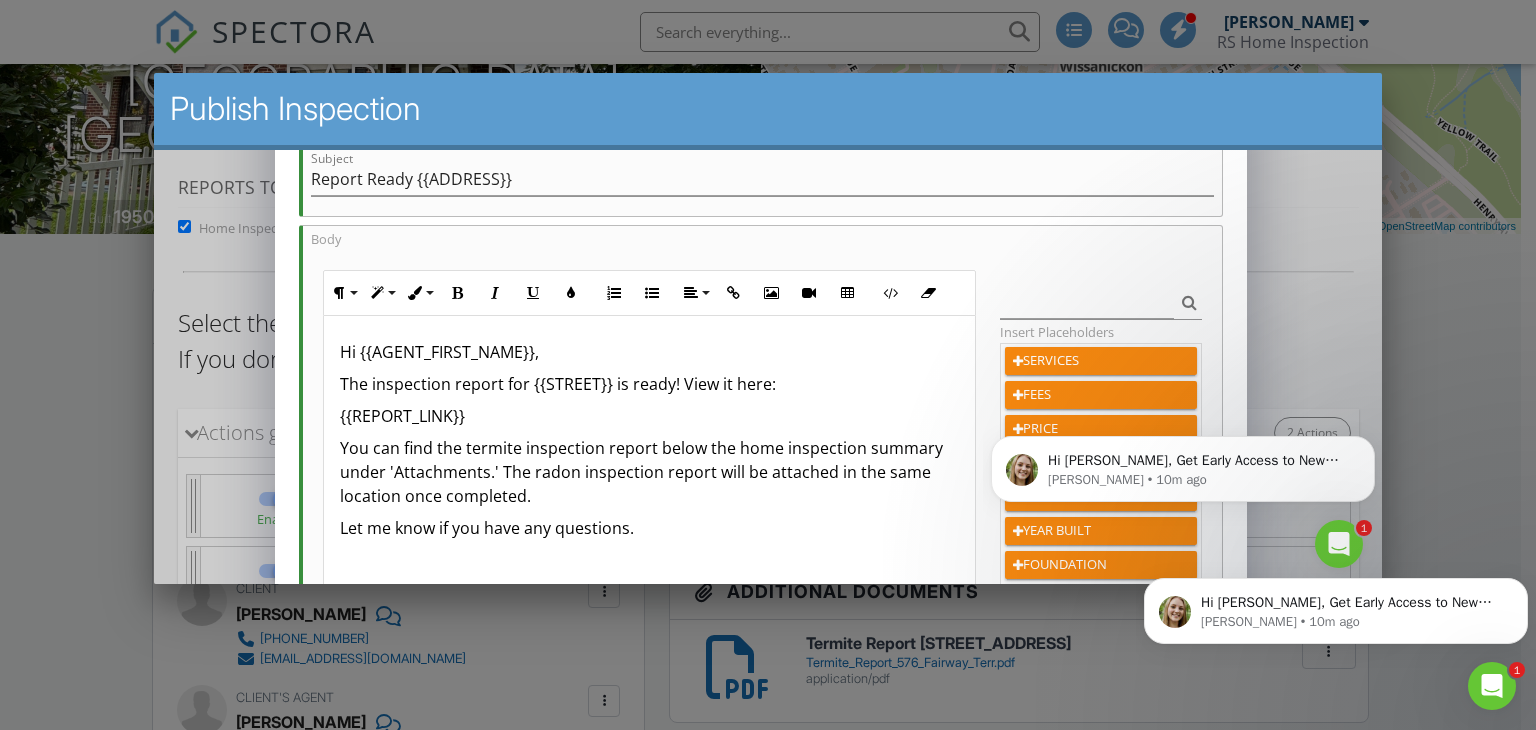 scroll, scrollTop: 0, scrollLeft: 0, axis: both 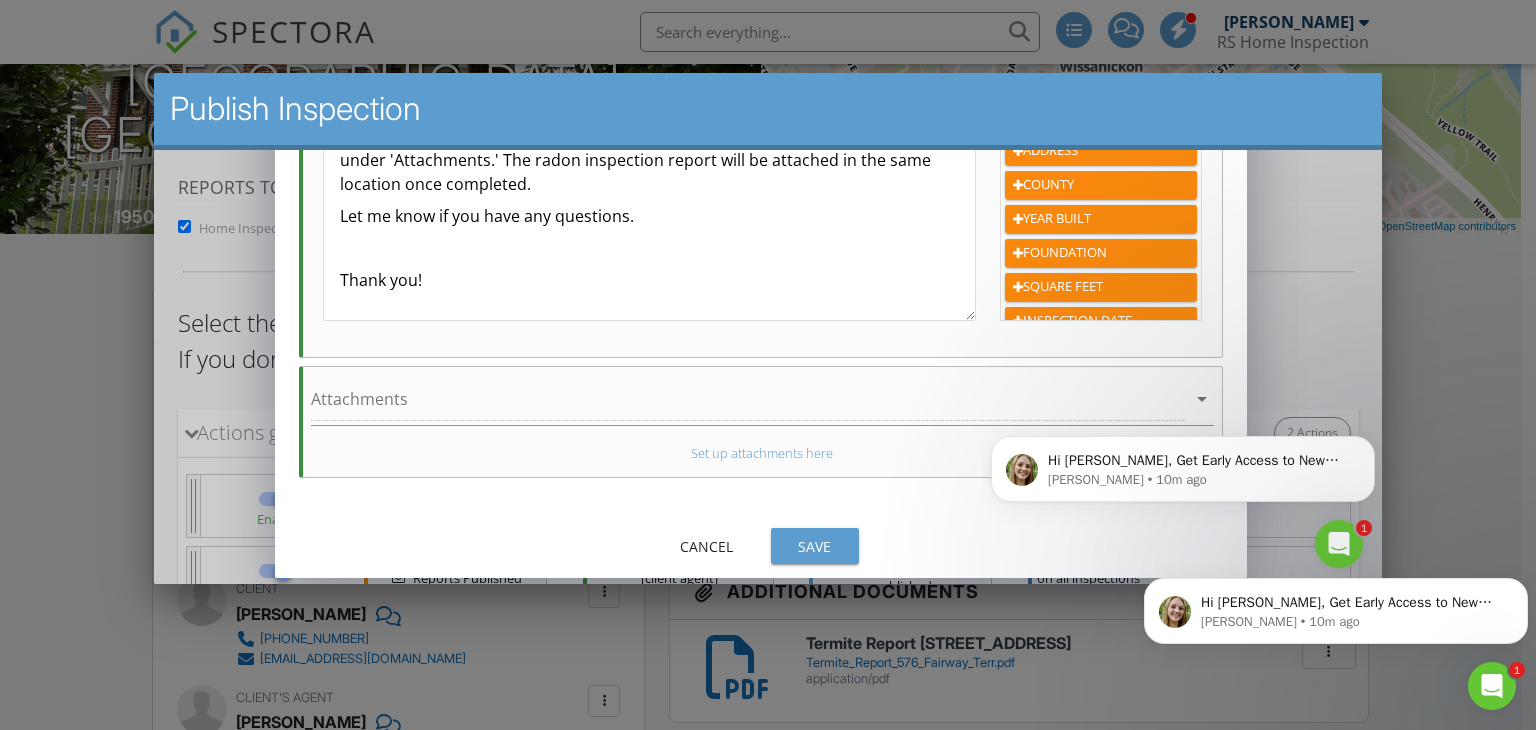 click on "Save" at bounding box center [814, 546] 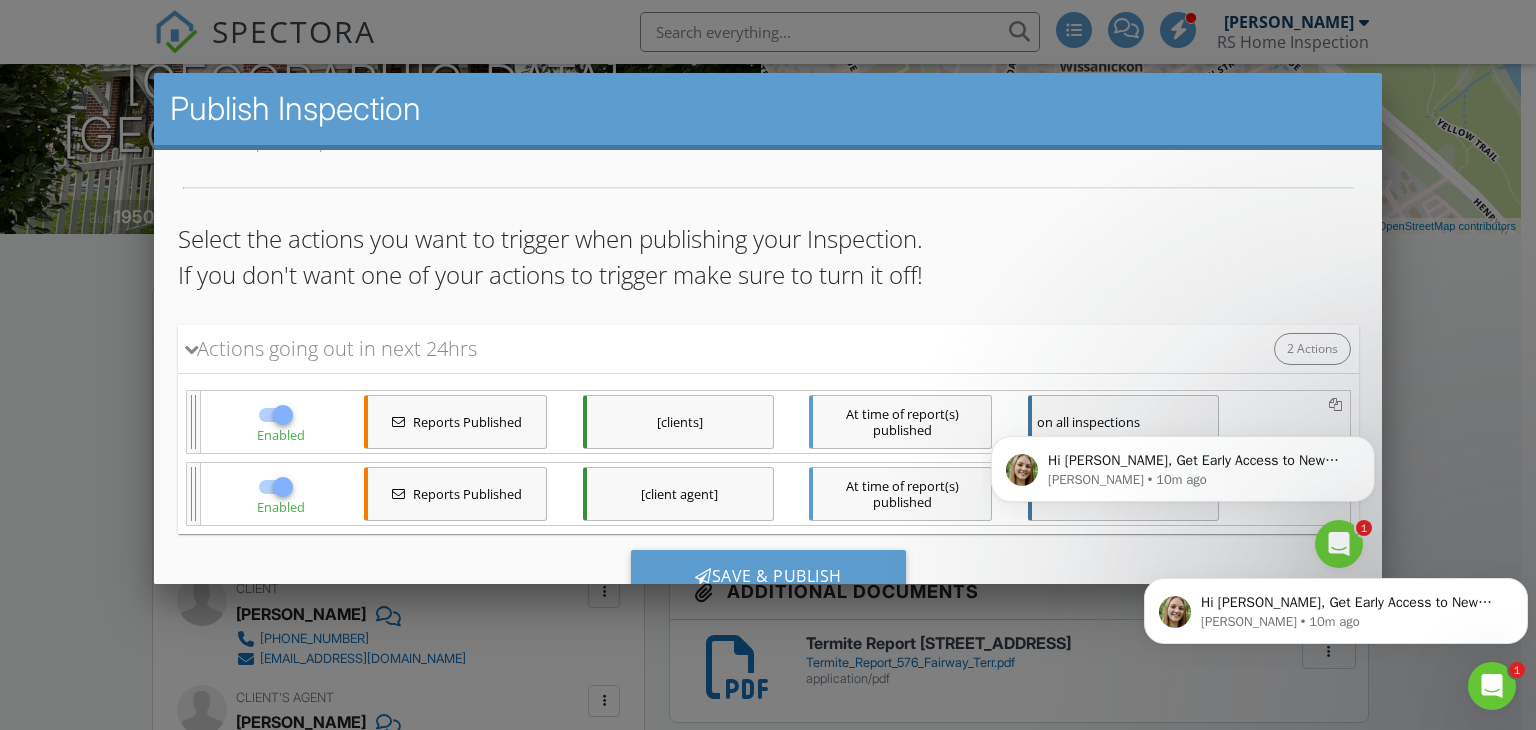 scroll, scrollTop: 153, scrollLeft: 0, axis: vertical 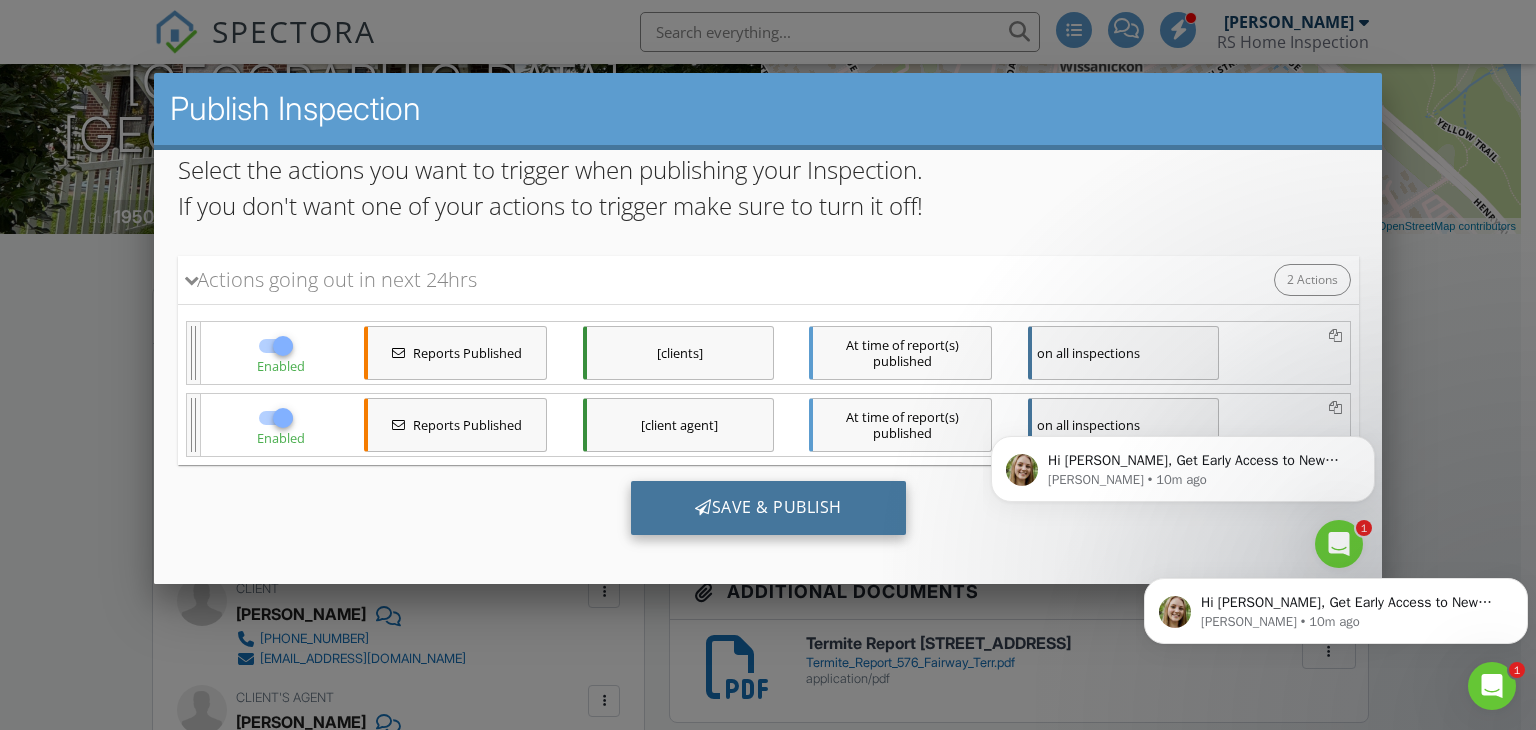 click on "Save & Publish" at bounding box center (767, 508) 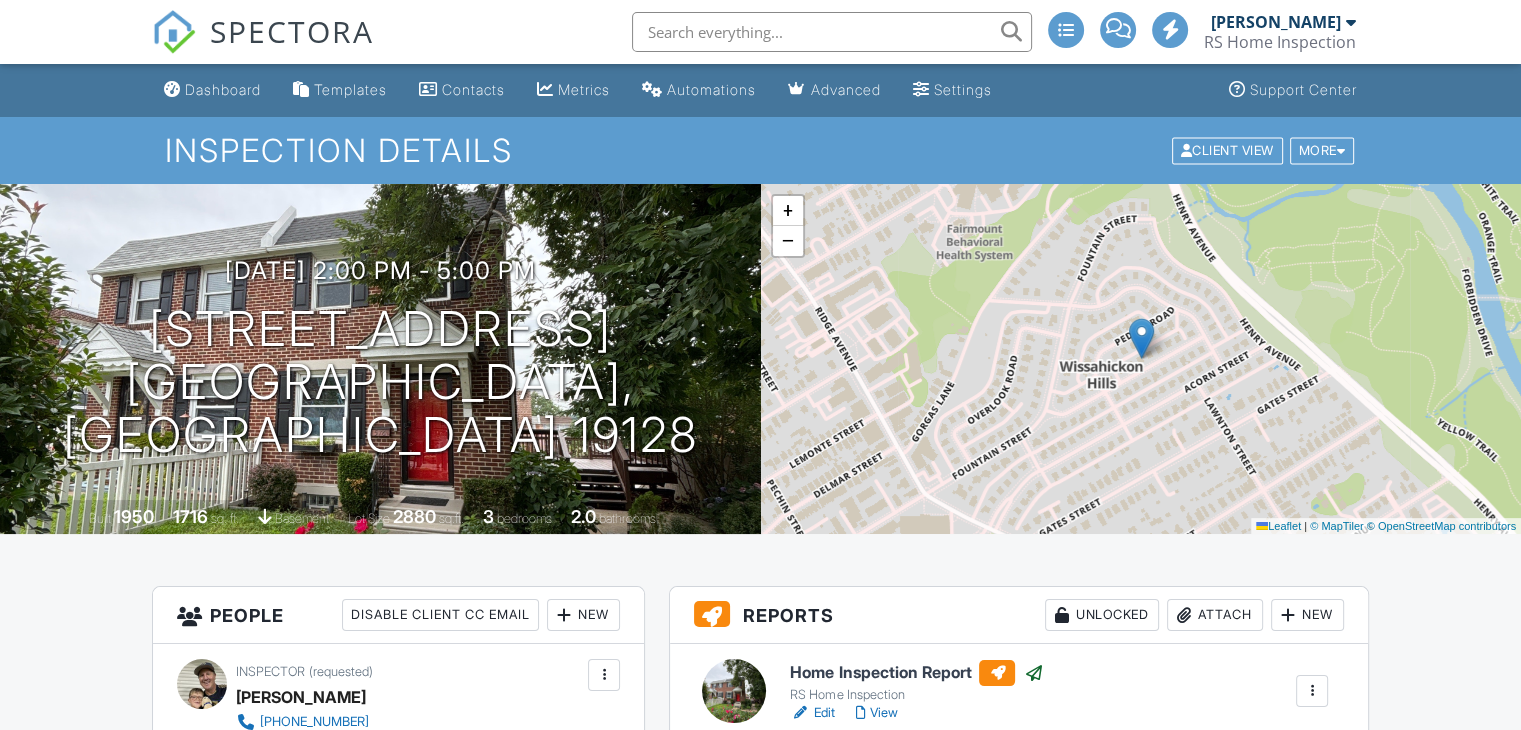 scroll, scrollTop: 1100, scrollLeft: 0, axis: vertical 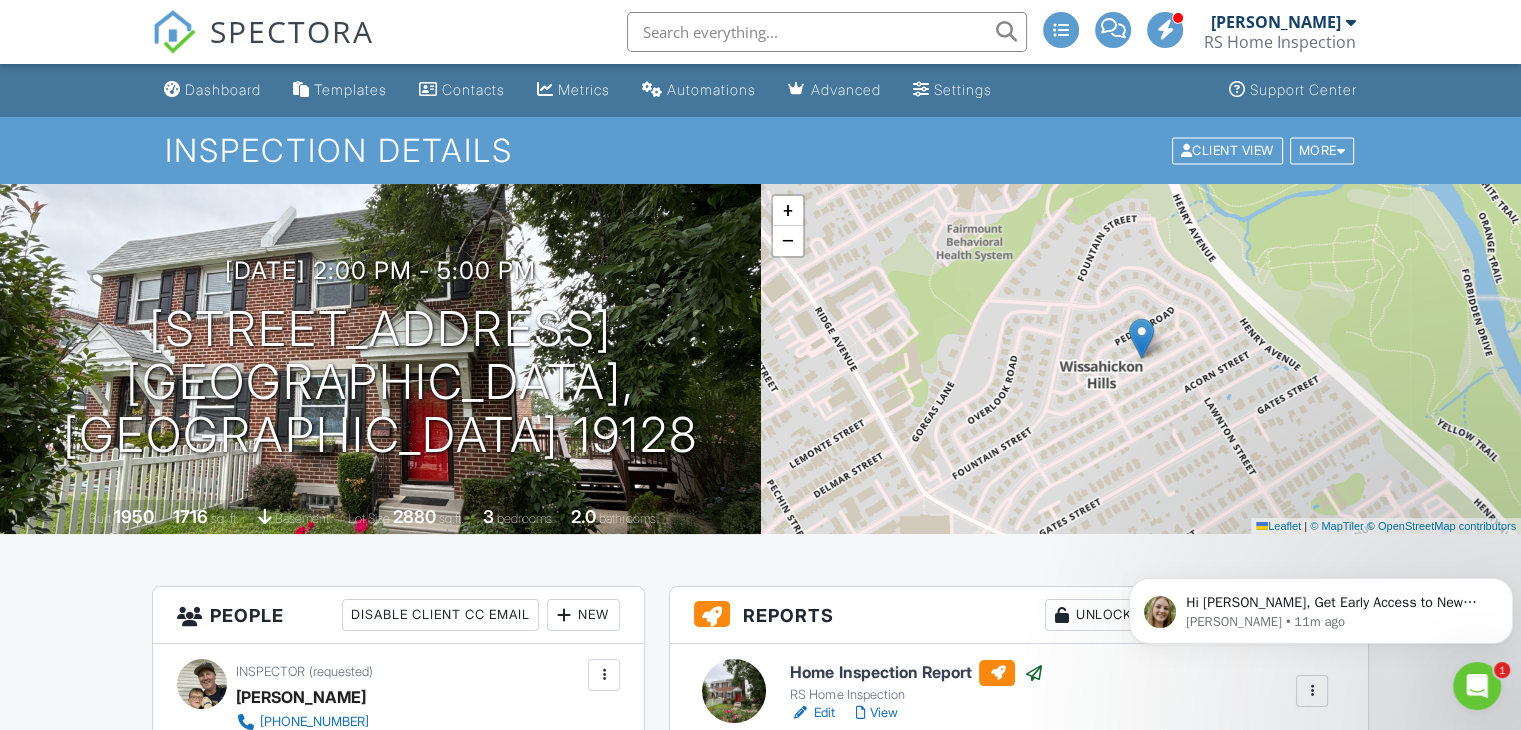 click at bounding box center (1477, 686) 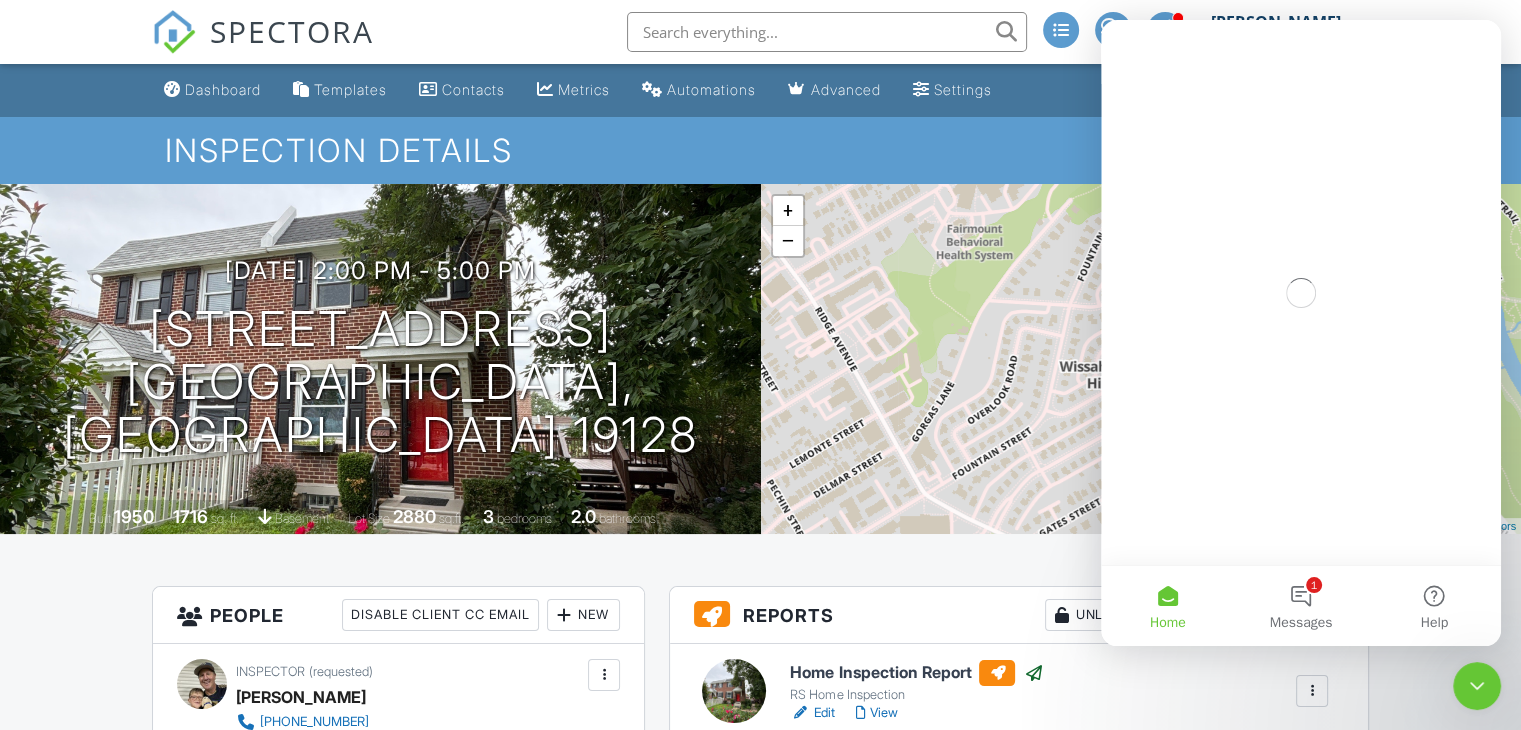 scroll, scrollTop: 0, scrollLeft: 0, axis: both 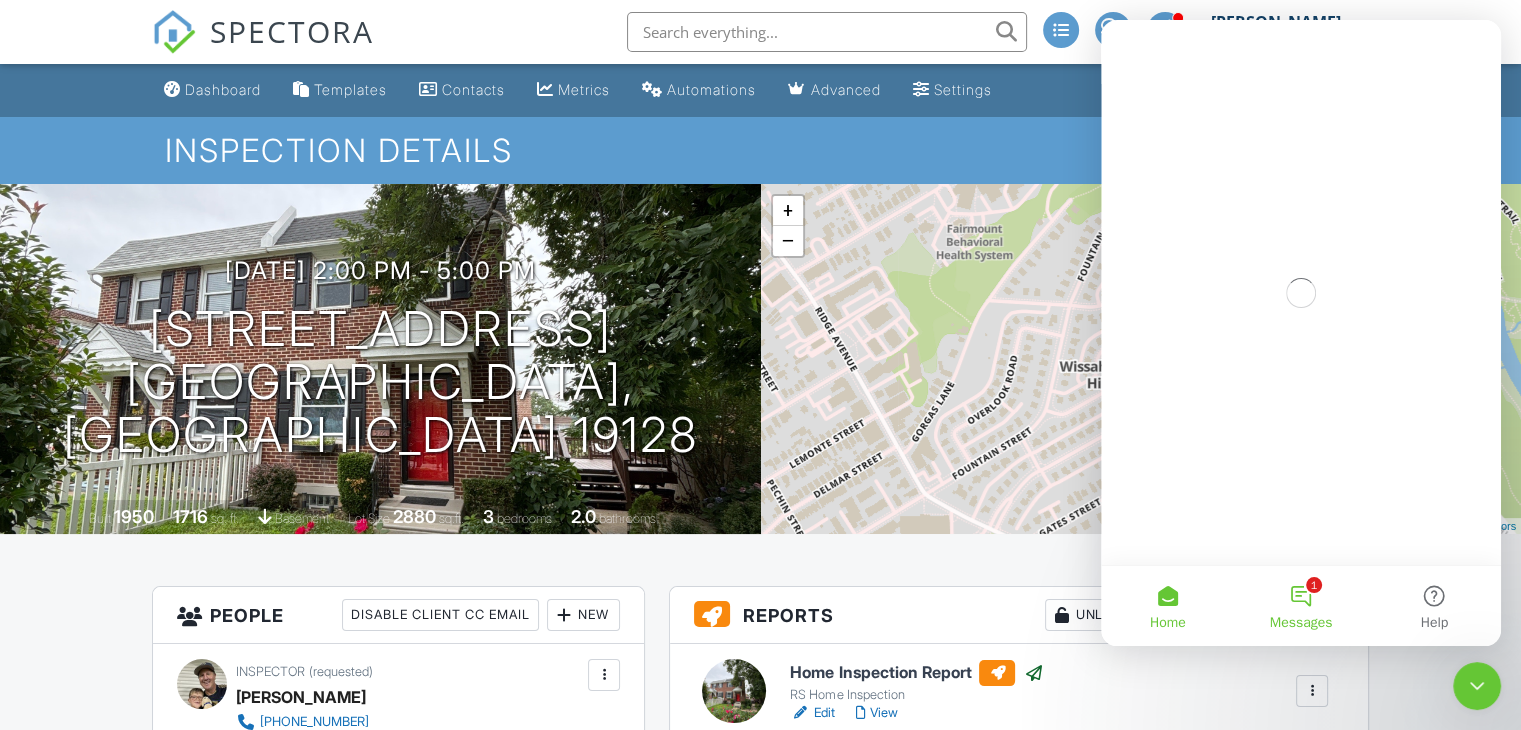 click on "1 Messages" at bounding box center [1300, 606] 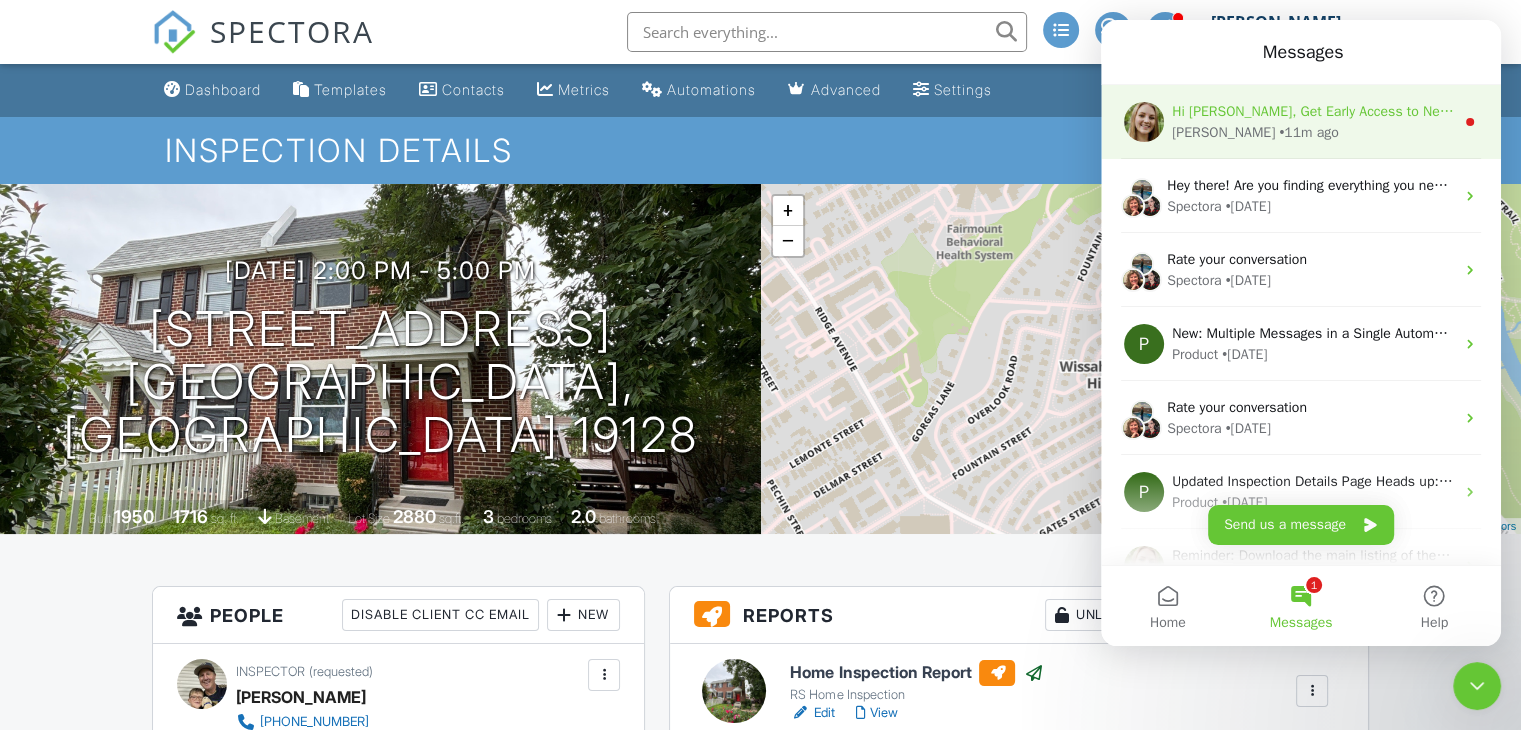 click on "[PERSON_NAME] •  11m ago" at bounding box center [1313, 132] 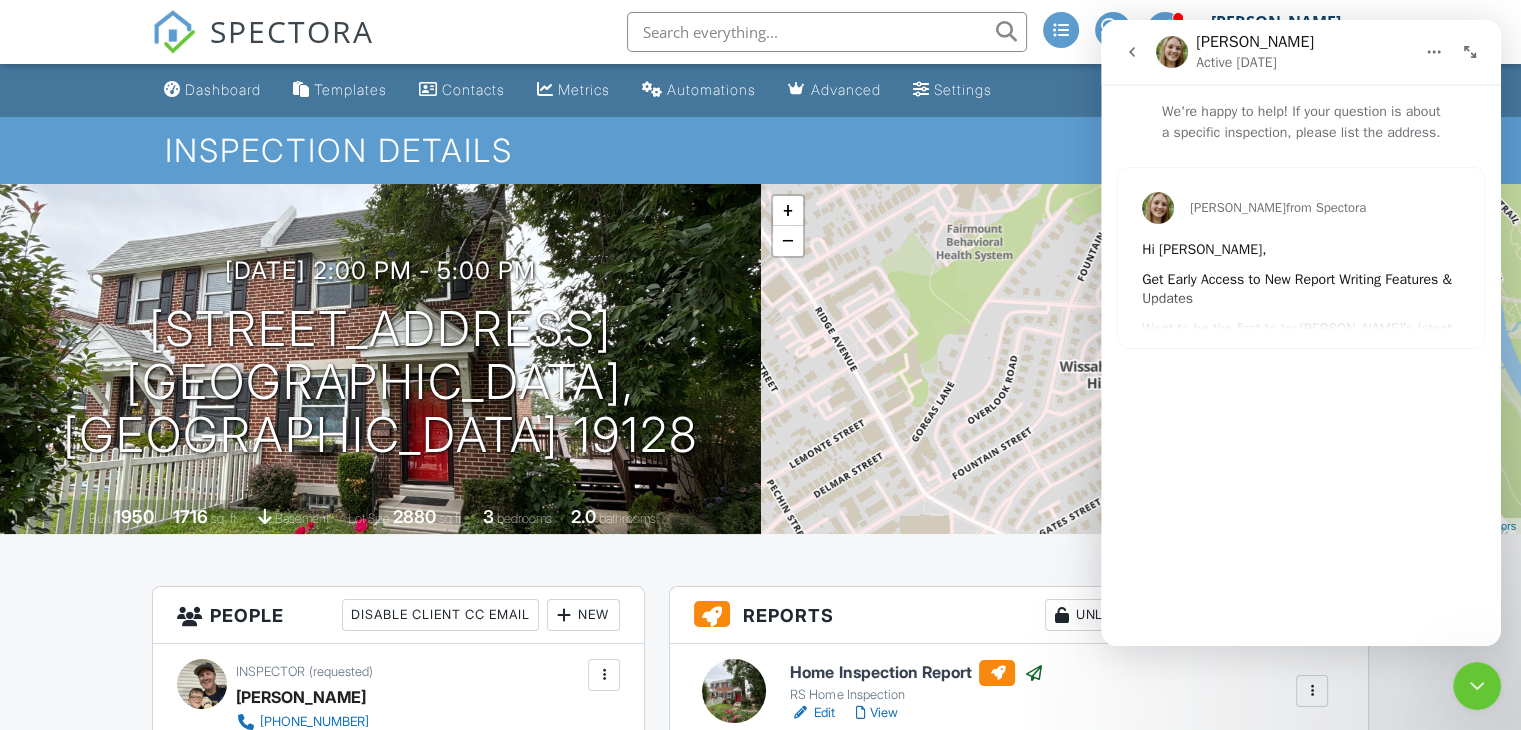 click at bounding box center [1470, 52] 